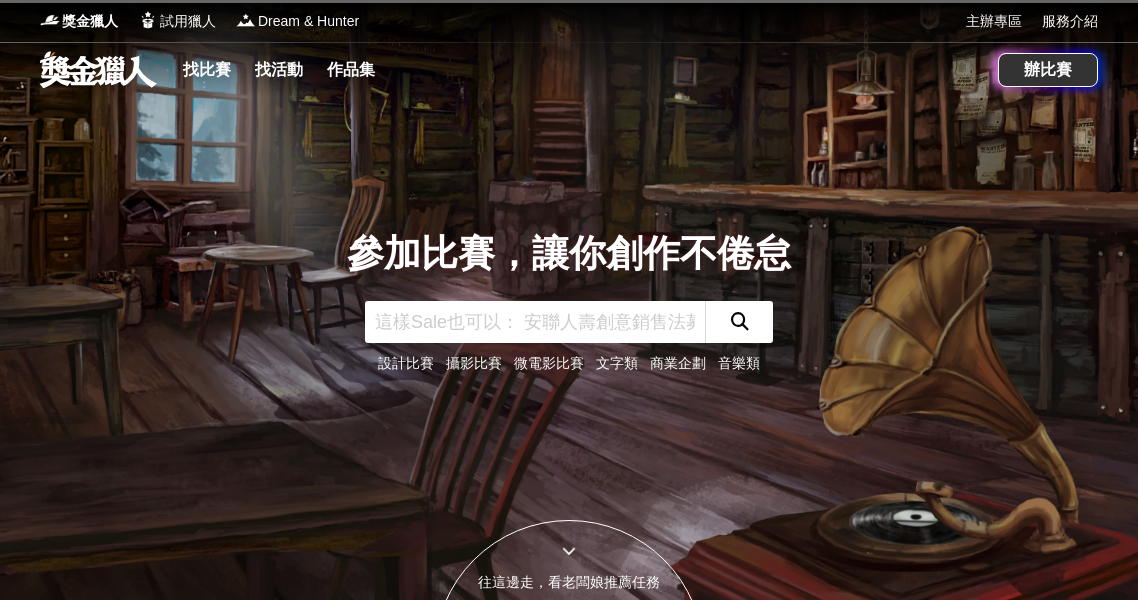 click on "找比賽" at bounding box center [207, 70] 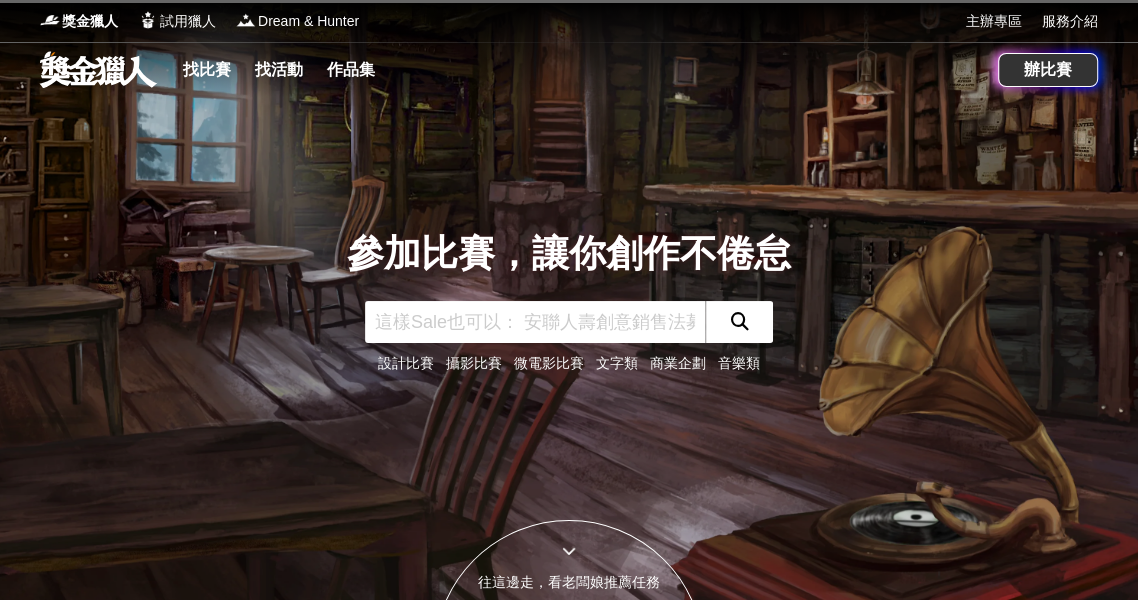 scroll, scrollTop: 0, scrollLeft: 0, axis: both 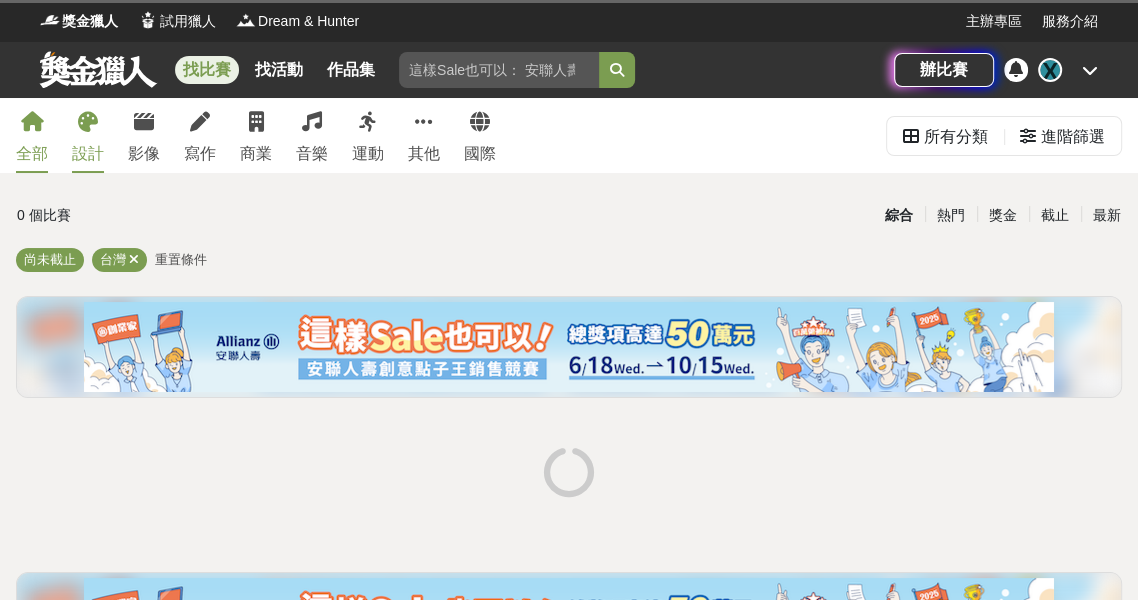 click on "設計" at bounding box center [88, 135] 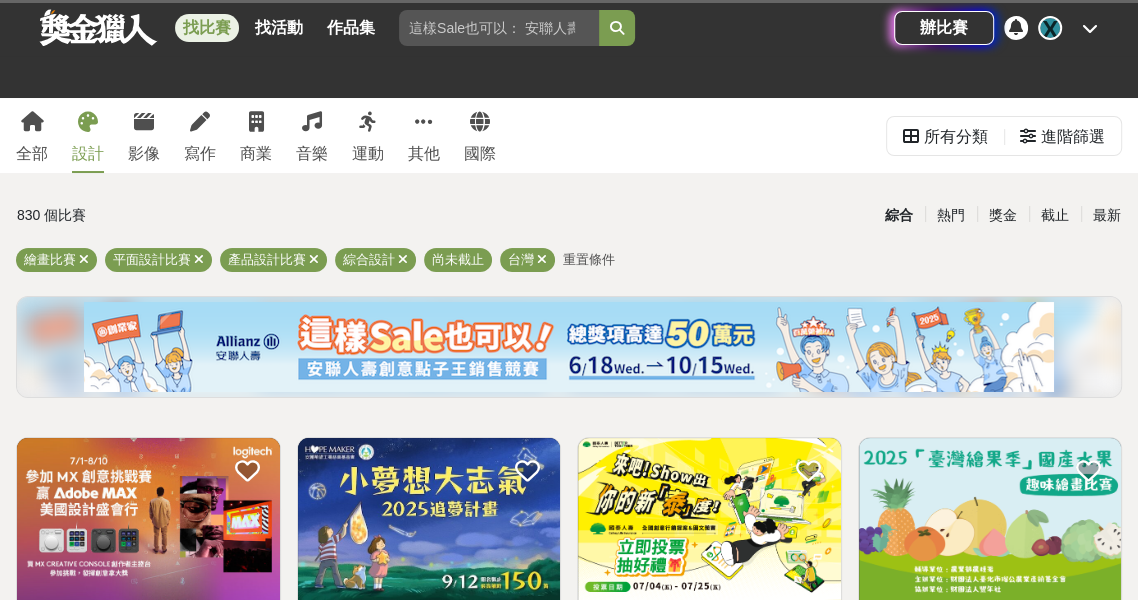 scroll, scrollTop: 128, scrollLeft: 0, axis: vertical 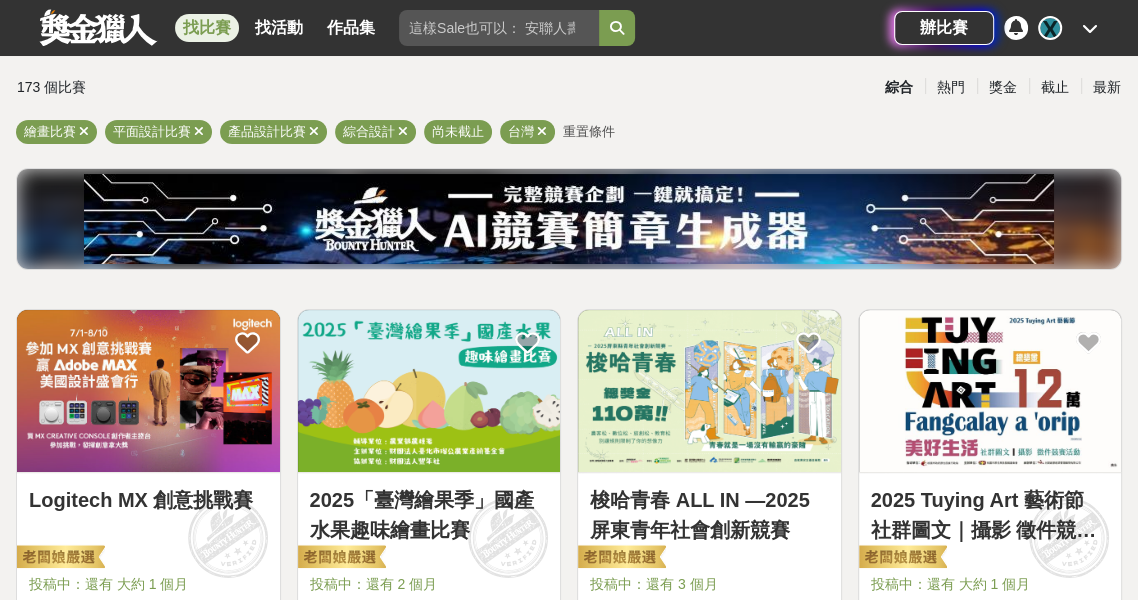 click at bounding box center (499, 28) 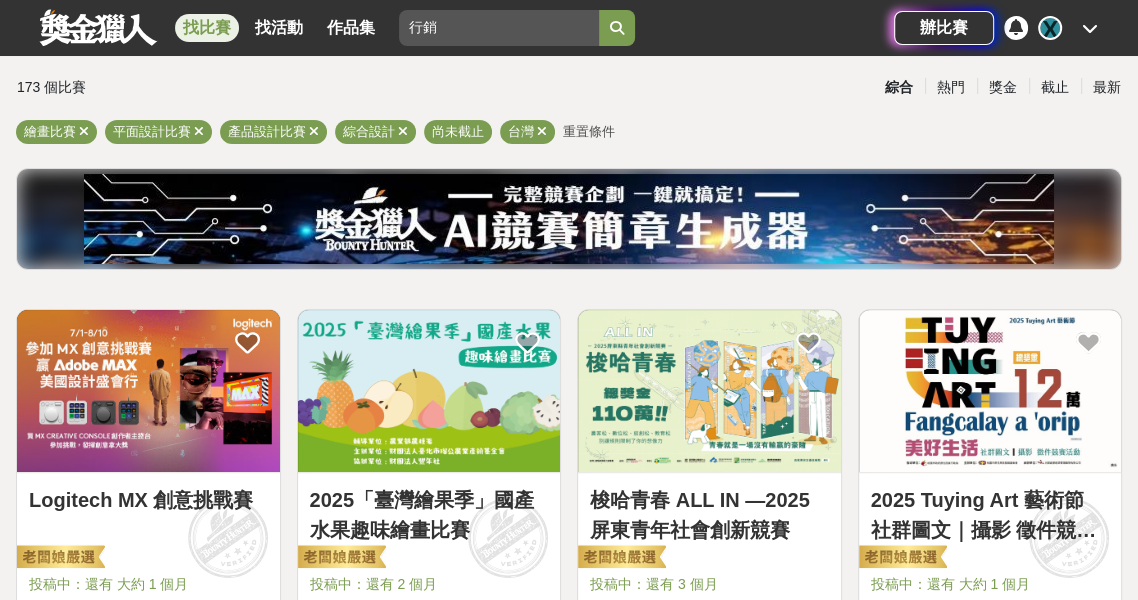 type on "行銷" 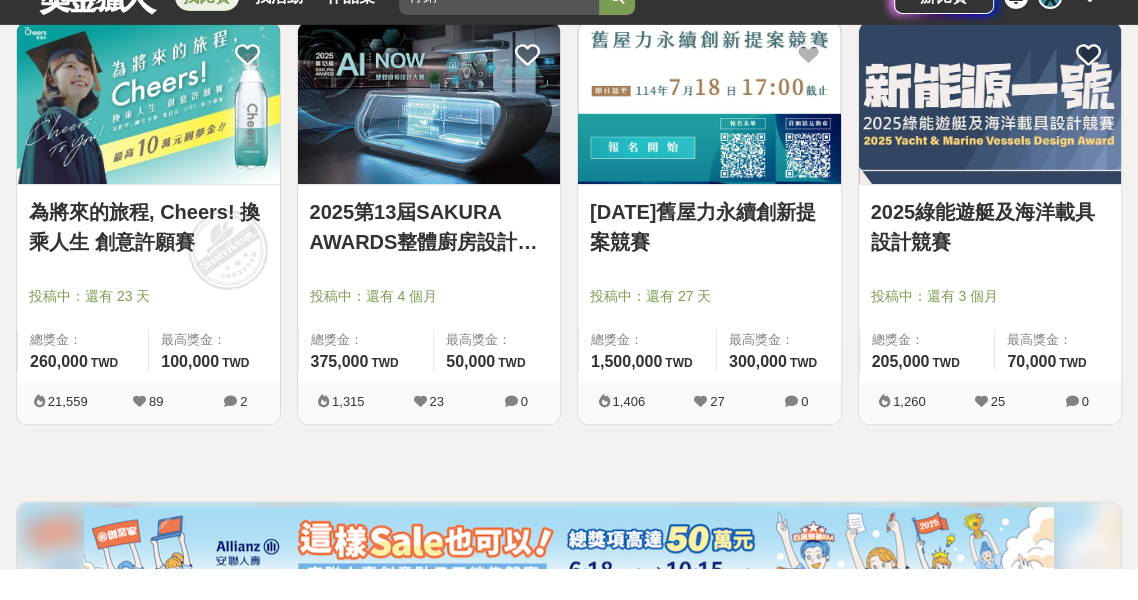 scroll, scrollTop: 352, scrollLeft: 0, axis: vertical 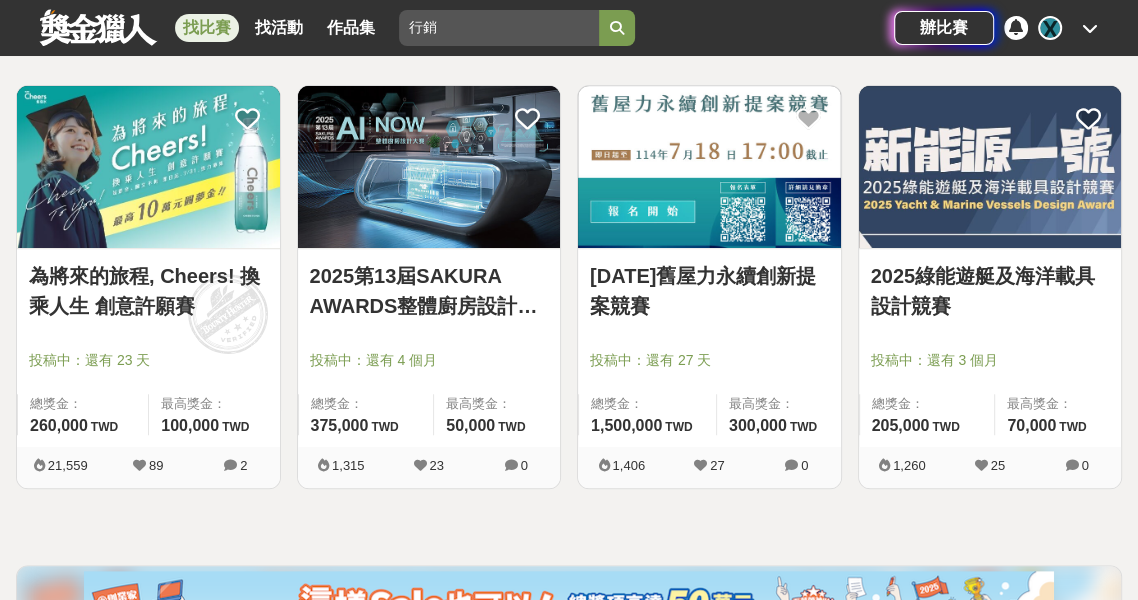 click on "2025第13屆SAKURA AWARDS整體廚房設計大賽" at bounding box center (429, 291) 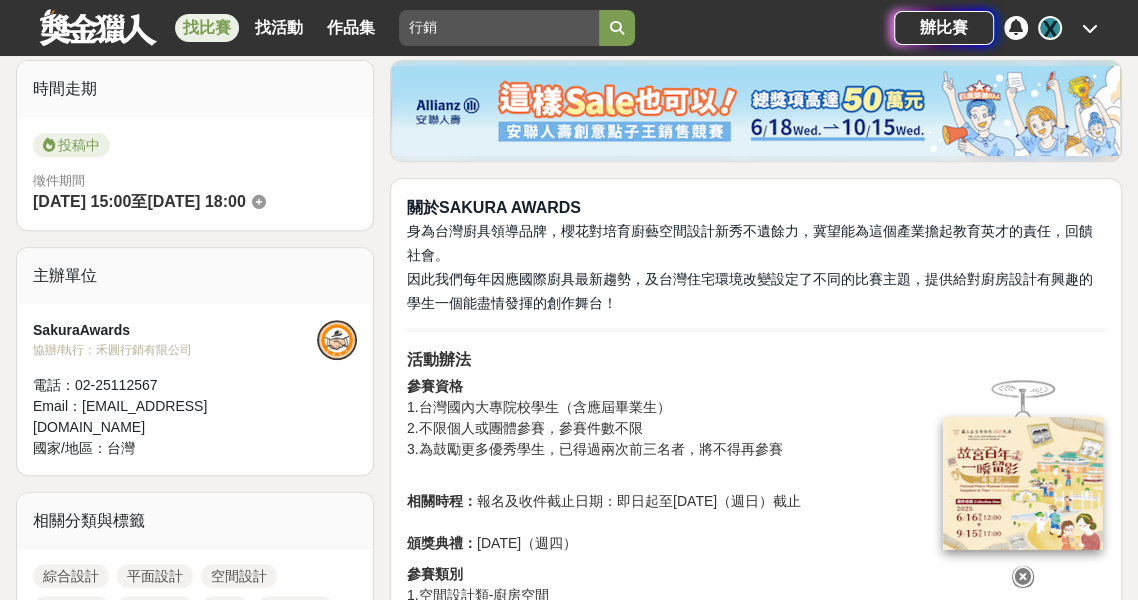 scroll, scrollTop: 509, scrollLeft: 0, axis: vertical 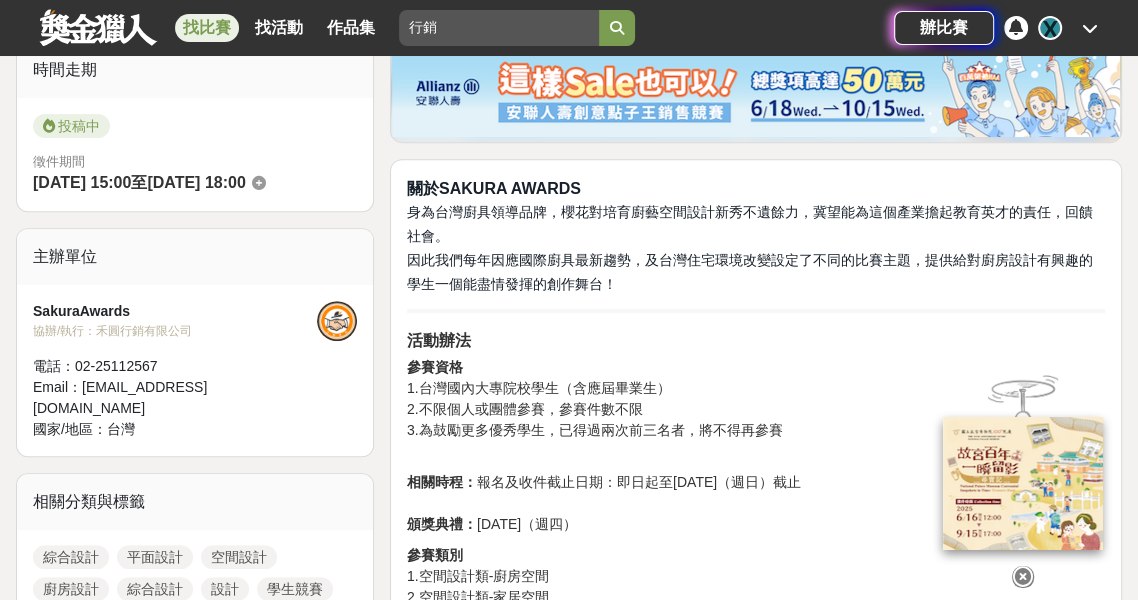 click at bounding box center (1023, 577) 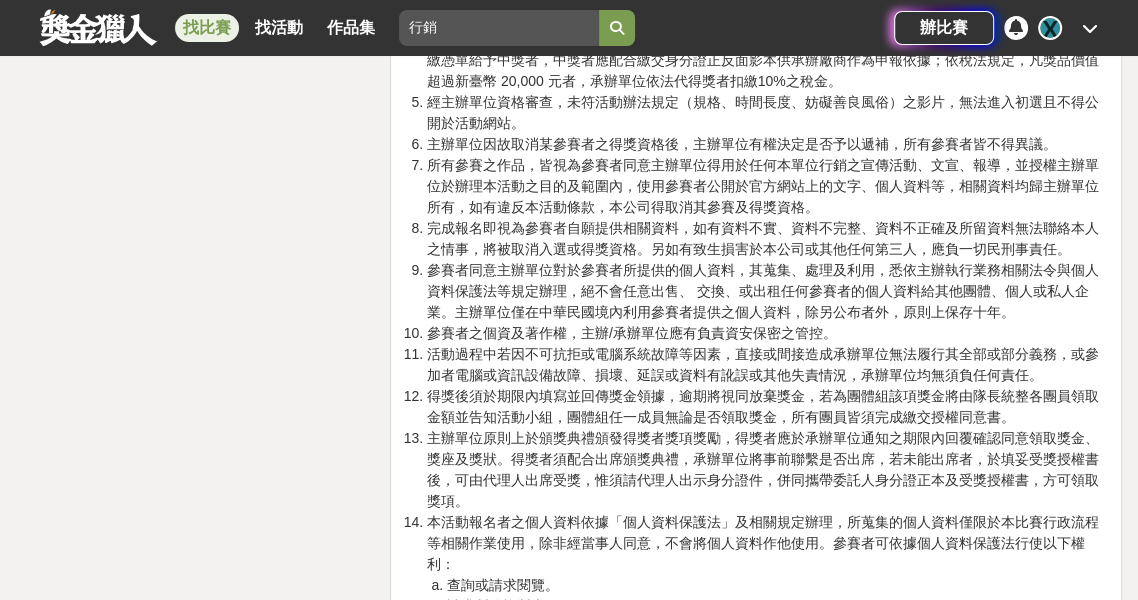 scroll, scrollTop: 3602, scrollLeft: 0, axis: vertical 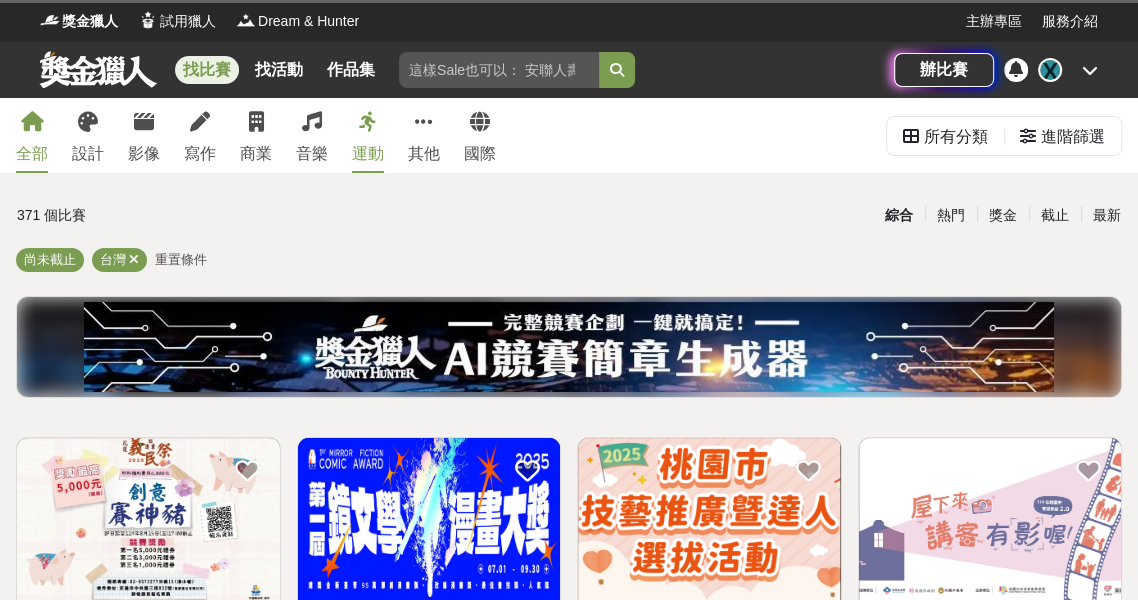 click at bounding box center (499, 70) 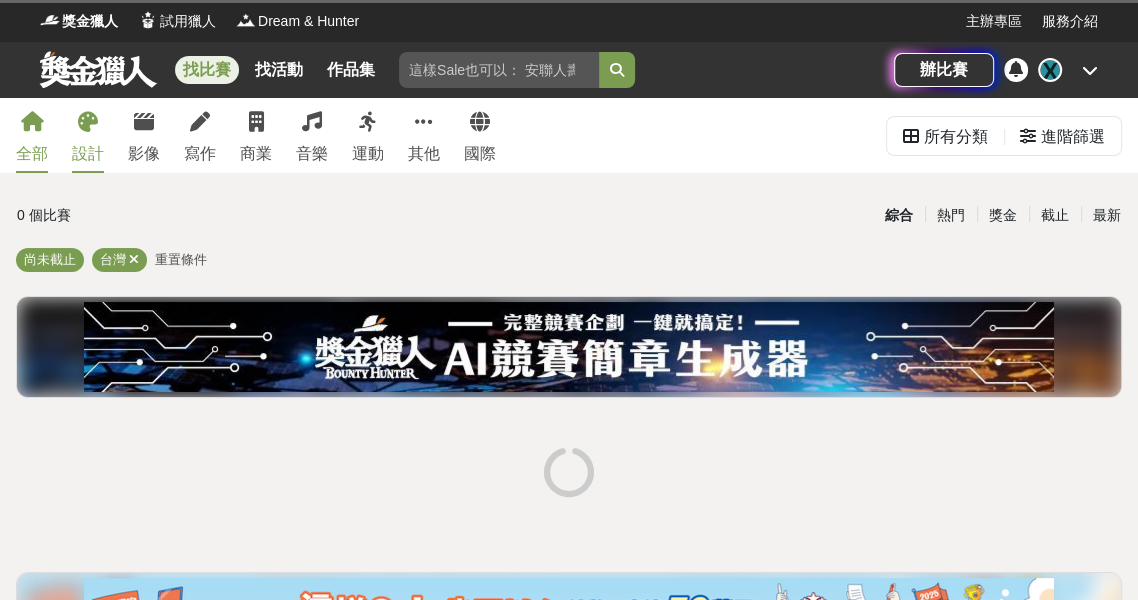 click on "設計" at bounding box center (88, 135) 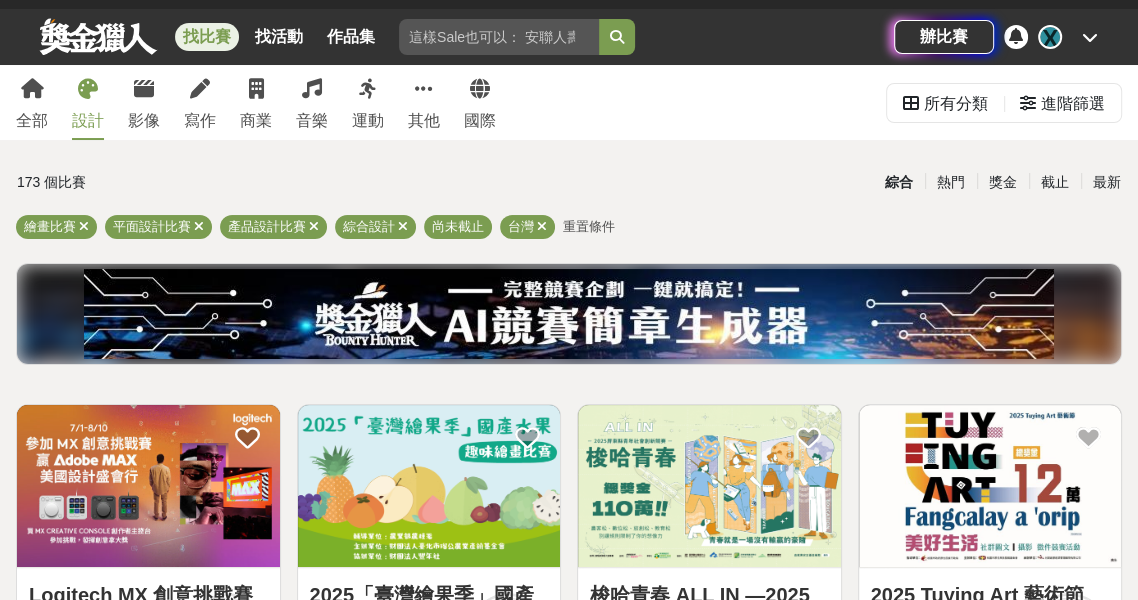 scroll, scrollTop: 0, scrollLeft: 0, axis: both 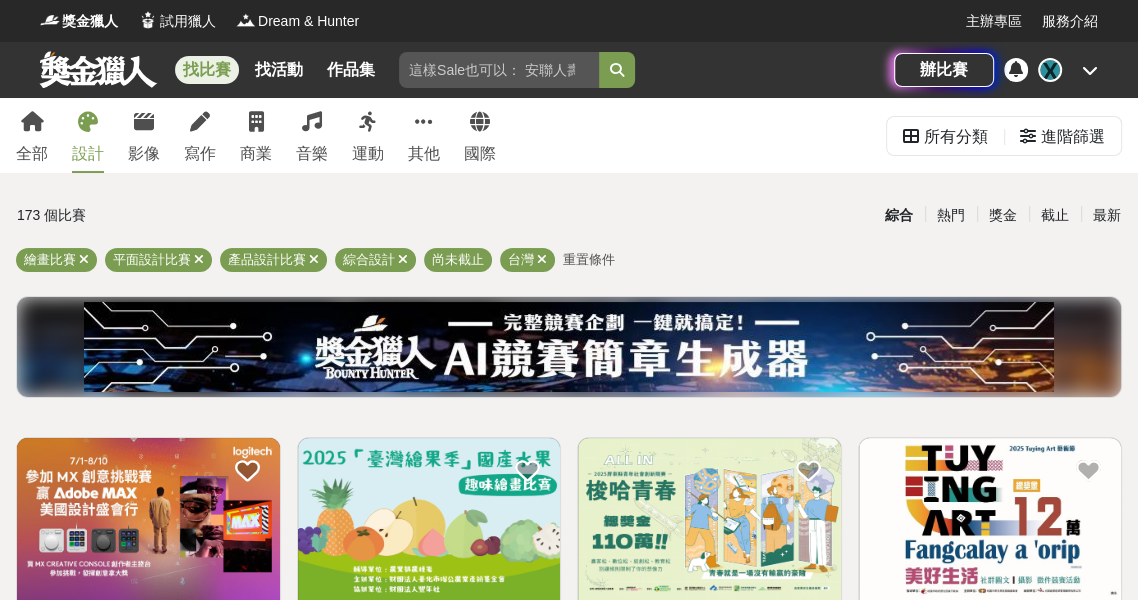 click at bounding box center (499, 70) 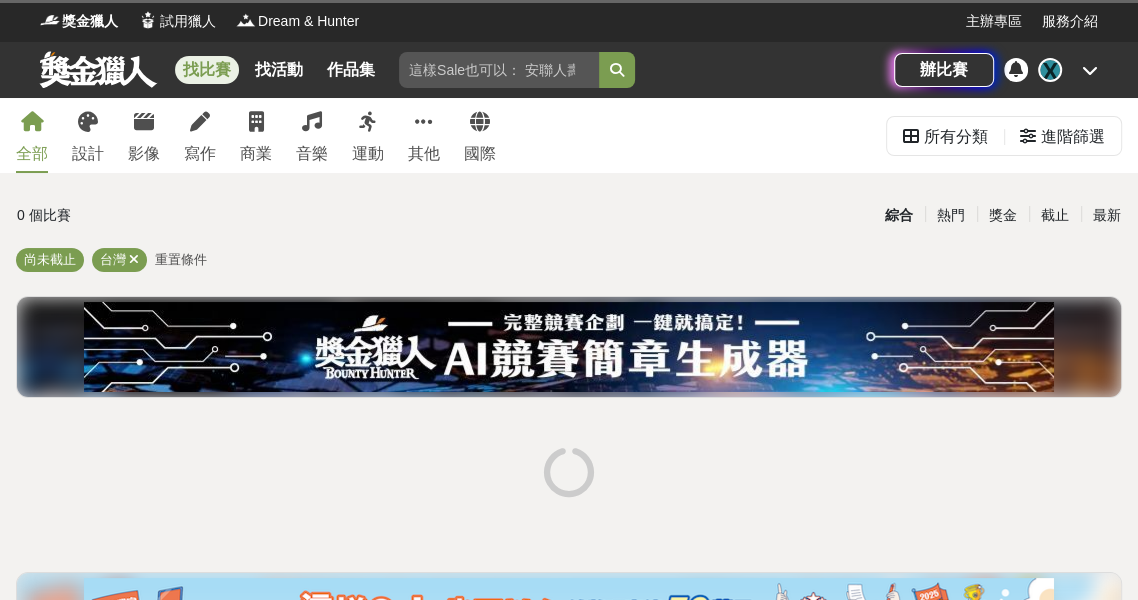 click at bounding box center [499, 70] 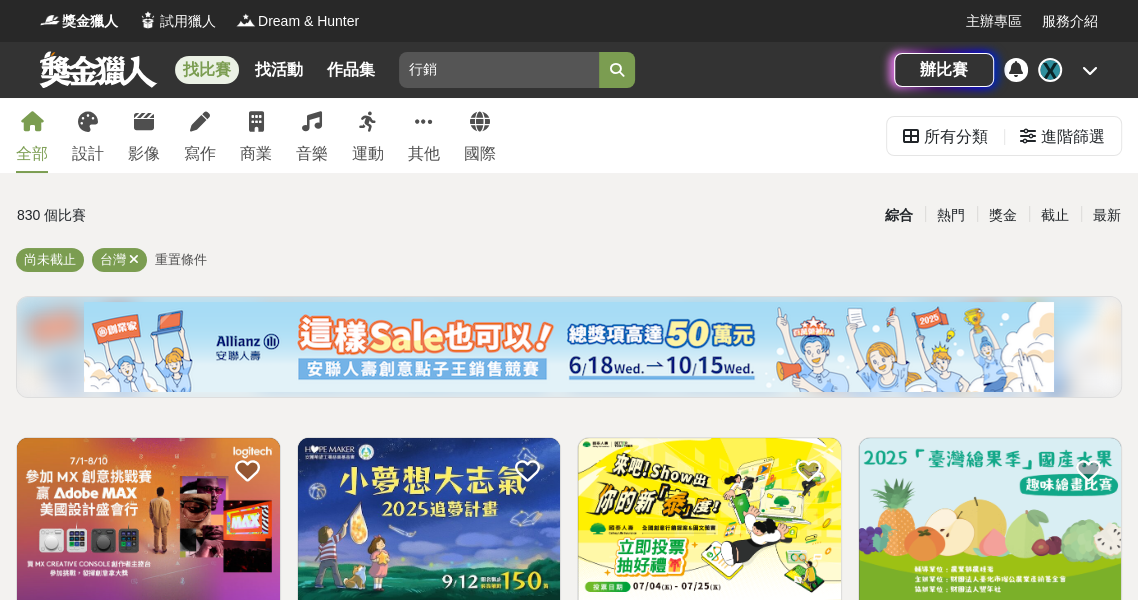type on "行銷" 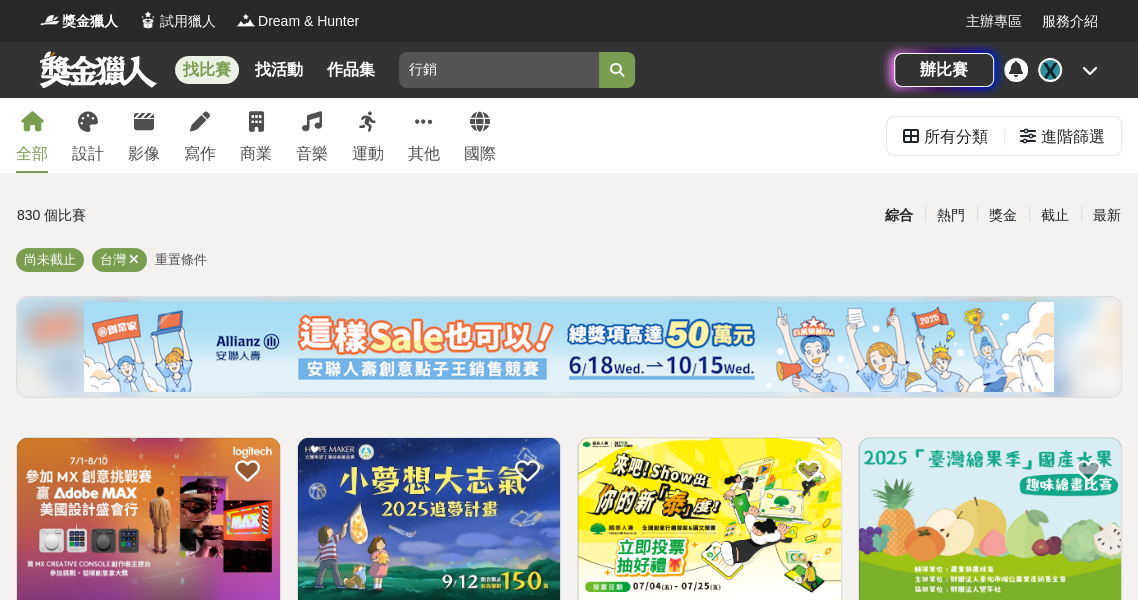 click at bounding box center [617, 70] 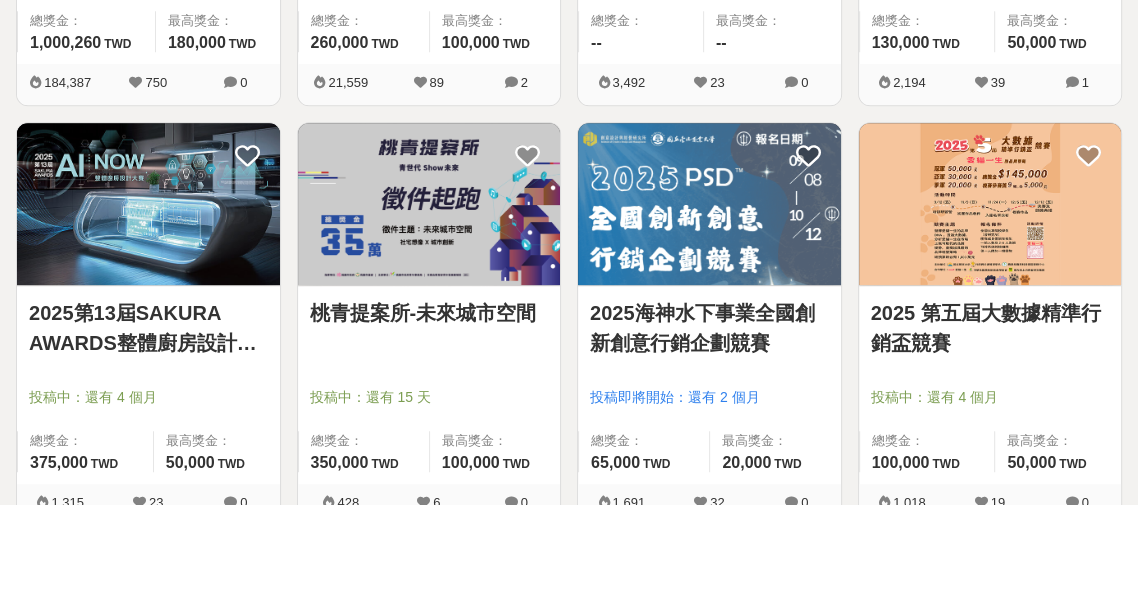 scroll, scrollTop: 656, scrollLeft: 0, axis: vertical 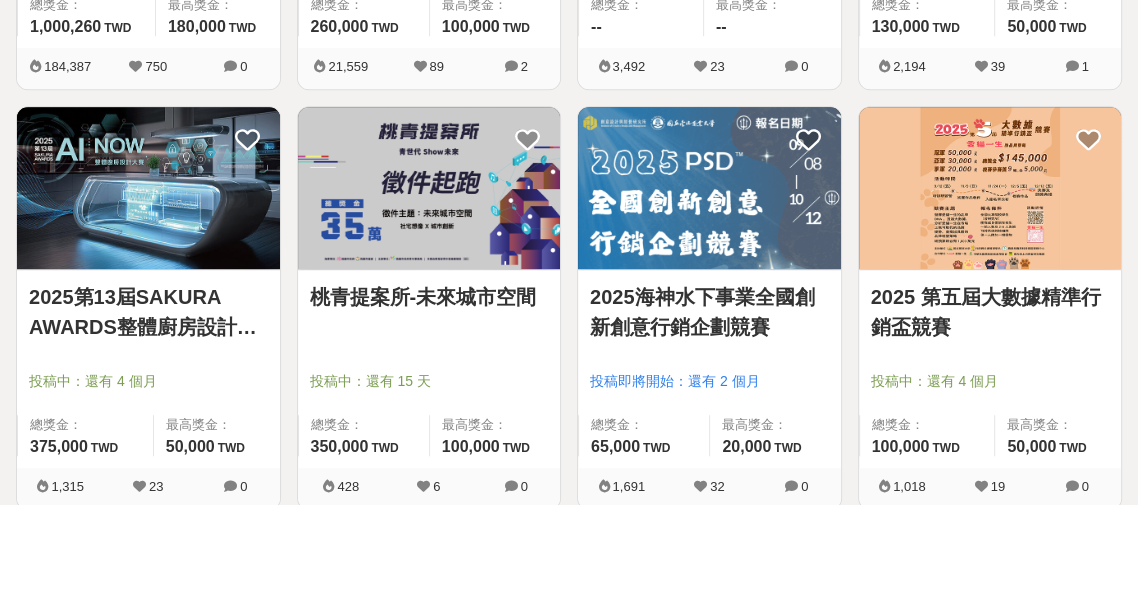 click on "2025海神水下事業全國創新創意行銷企劃競賽 投稿即將開始：還有 2 個月 總獎金： 65,000 65,000 TWD 最高獎金： 20,000 TWD 1,691 32 0" at bounding box center (709, 403) 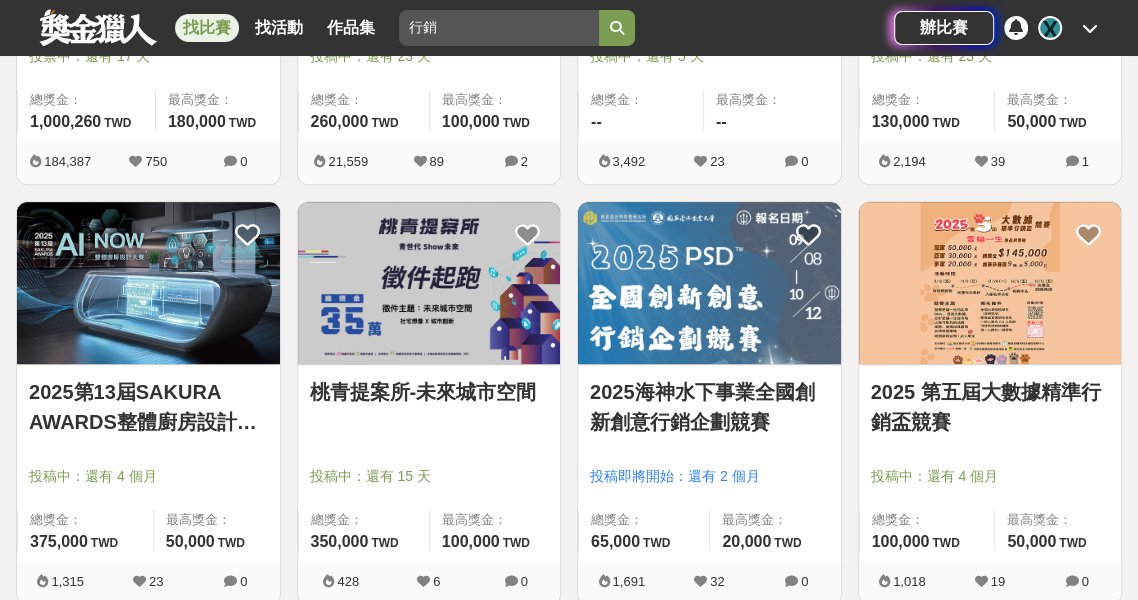 click at bounding box center [715, 448] 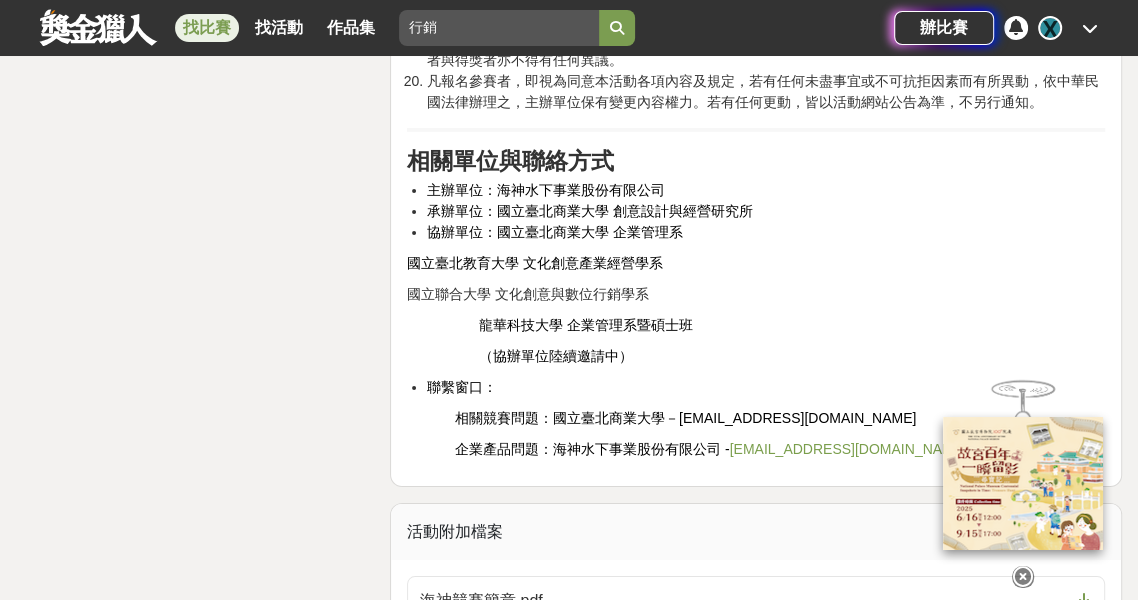 scroll, scrollTop: 4826, scrollLeft: 0, axis: vertical 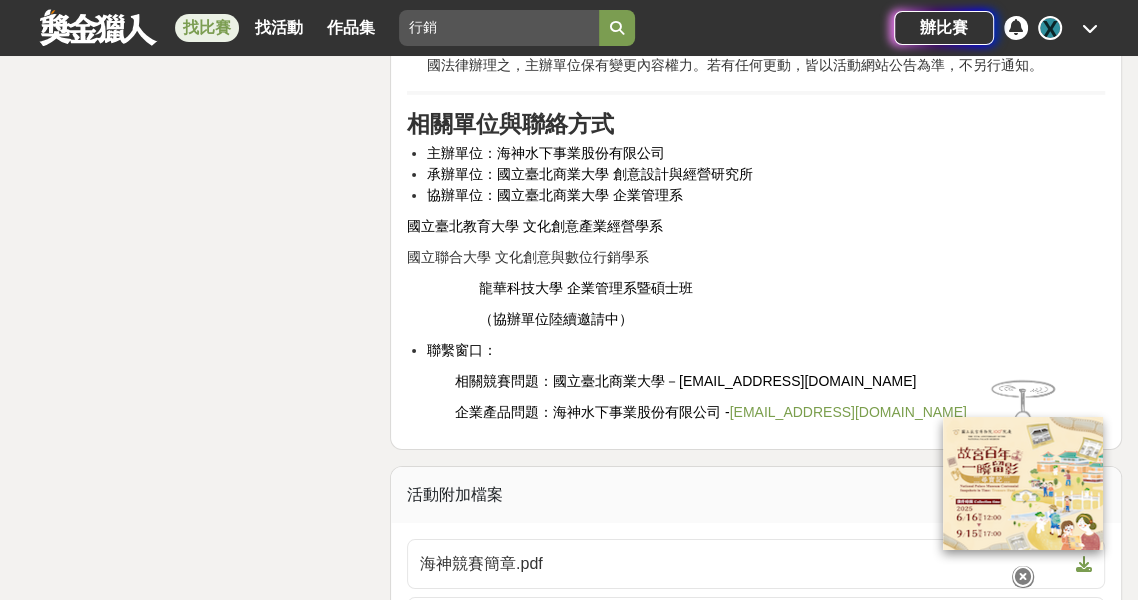 click at bounding box center (1023, 577) 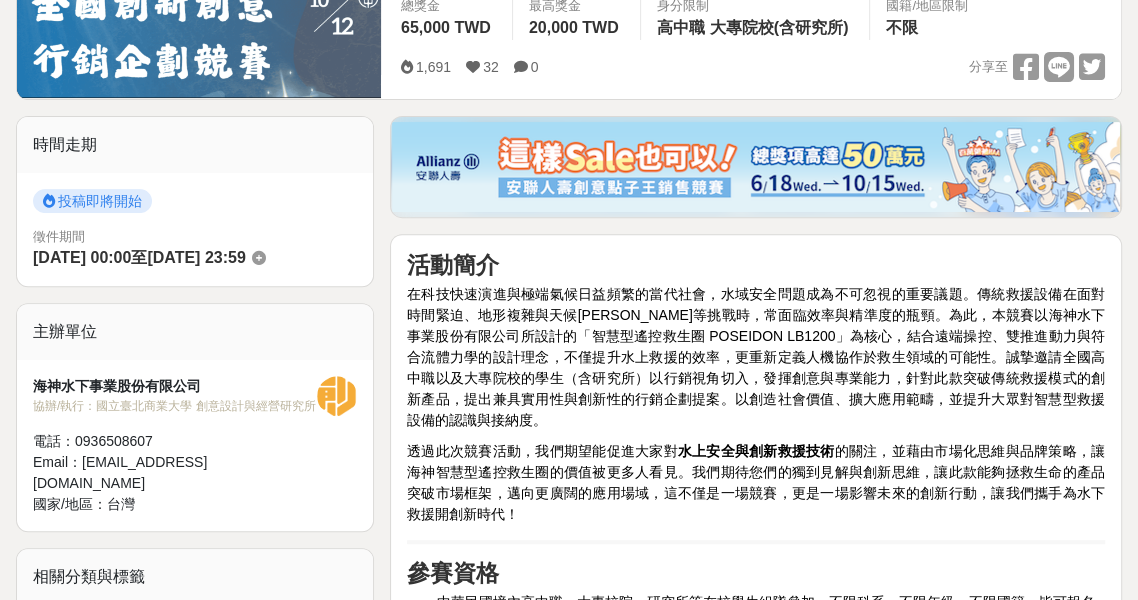 scroll, scrollTop: 0, scrollLeft: 0, axis: both 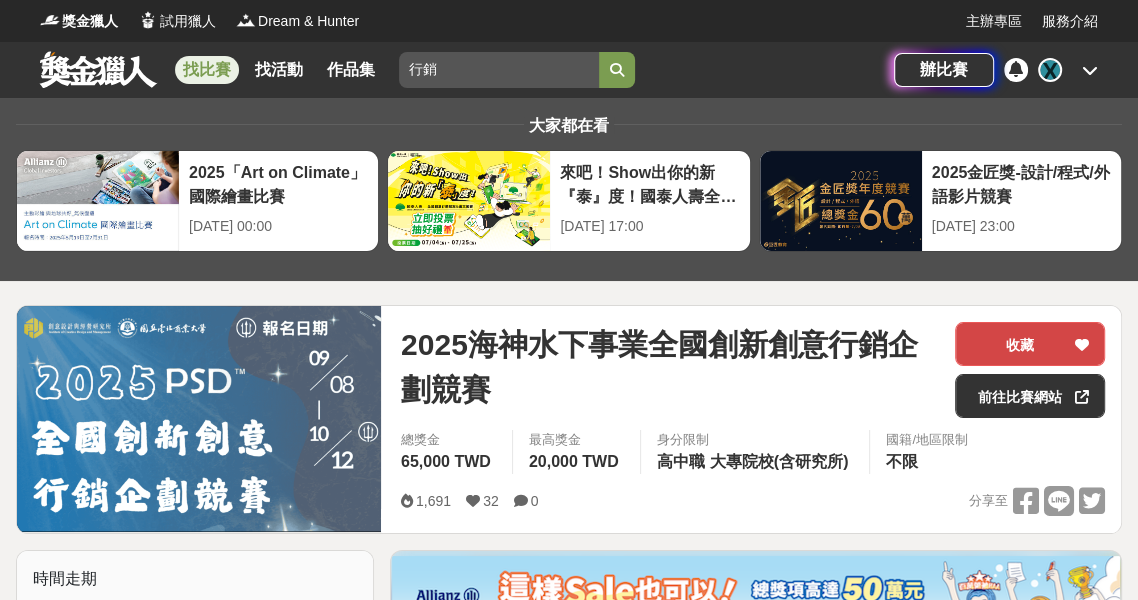 click on "收藏" at bounding box center (1030, 344) 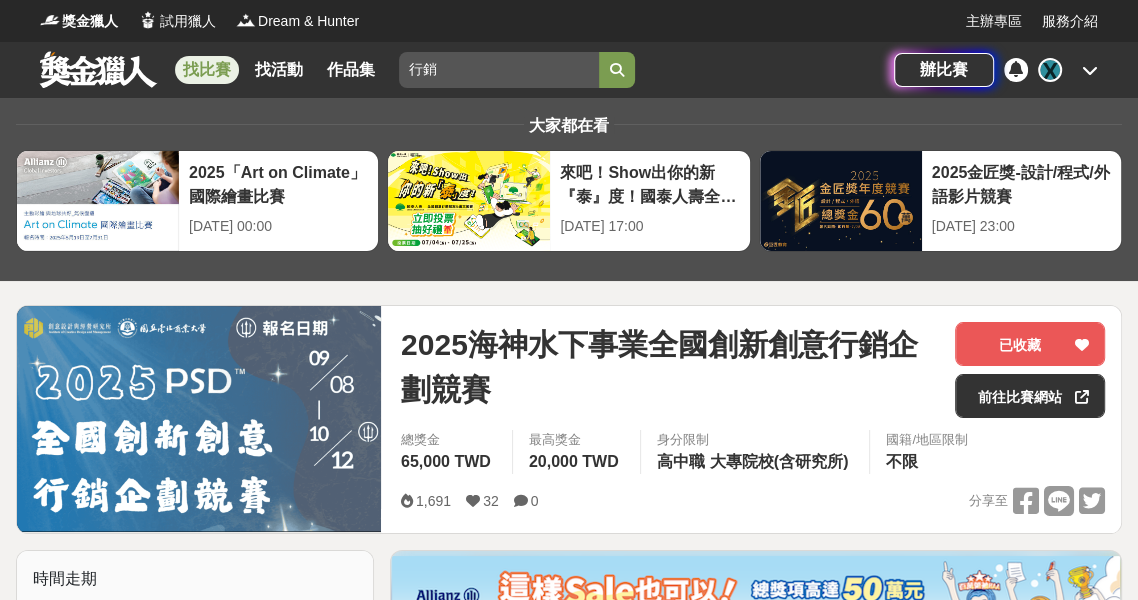 click at bounding box center (1090, 70) 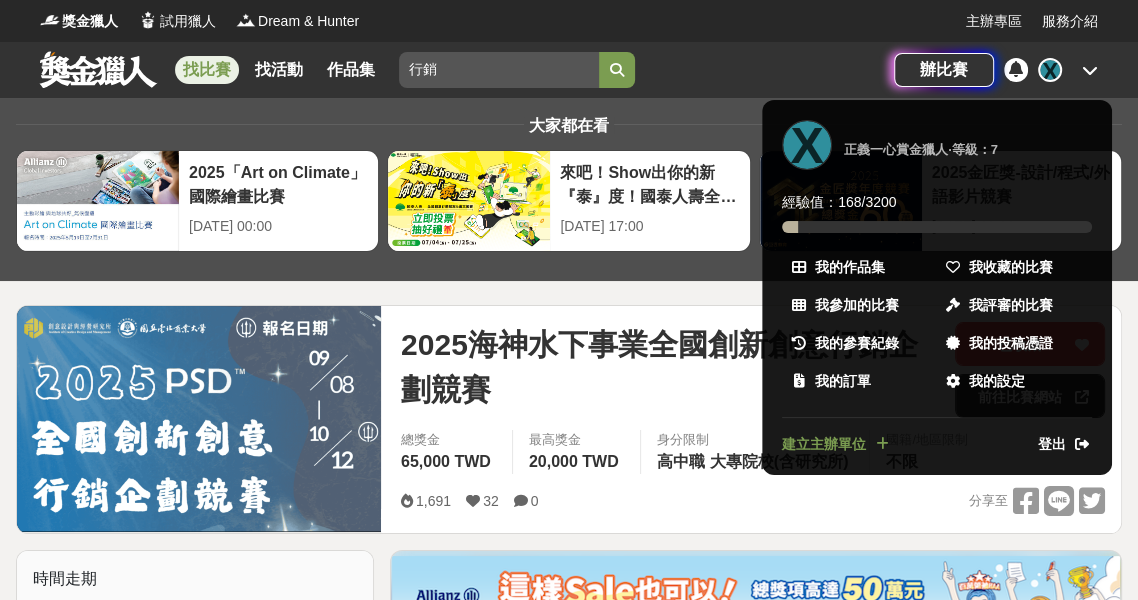 click at bounding box center [569, 300] 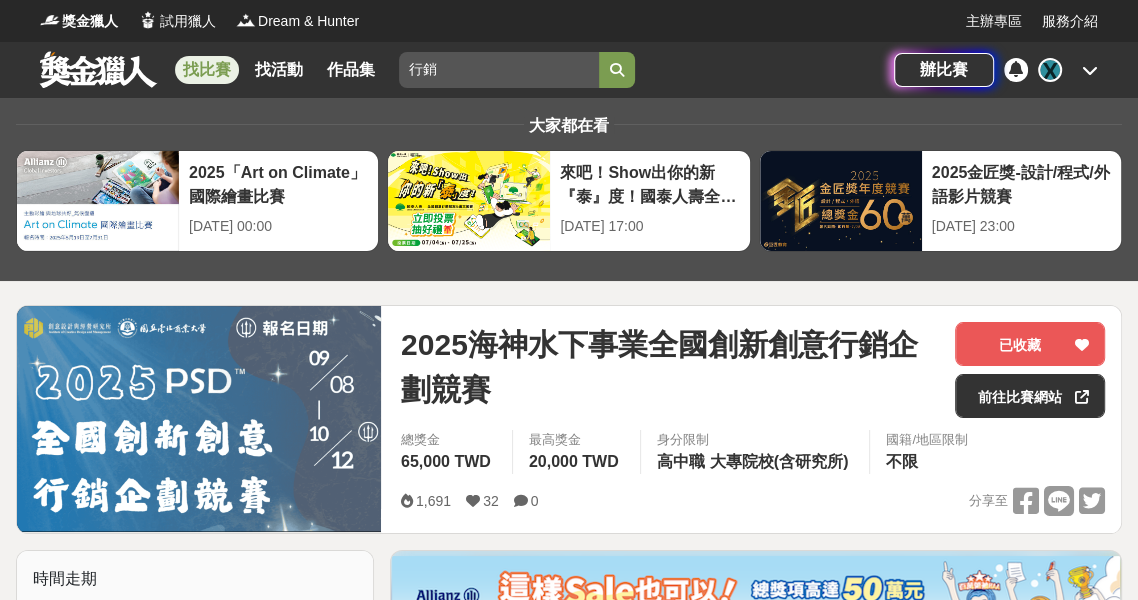 click at bounding box center (1090, 70) 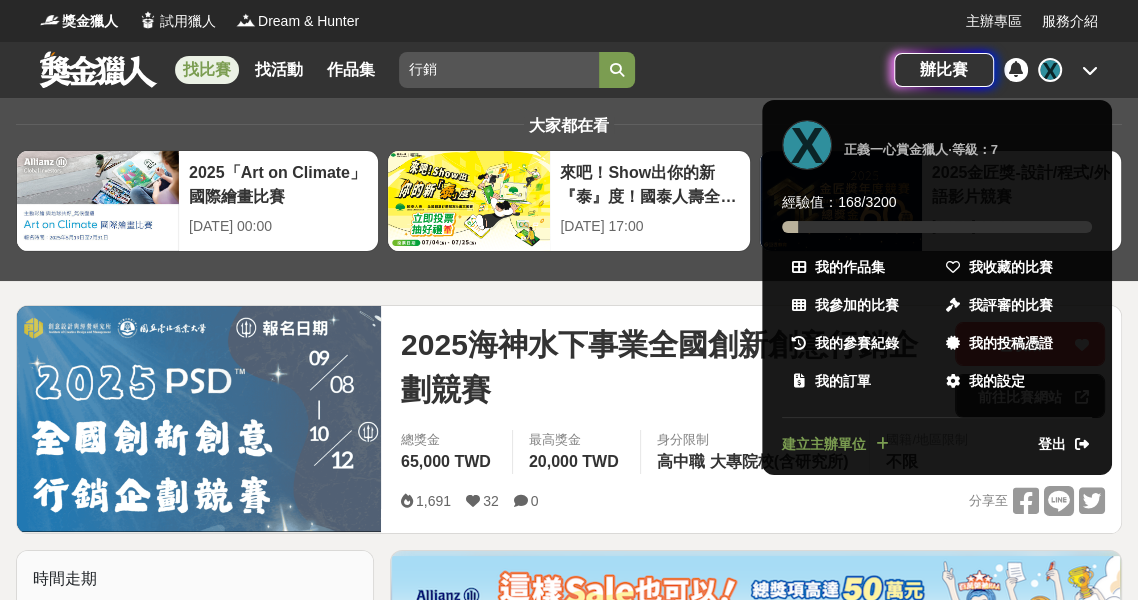 click at bounding box center [569, 300] 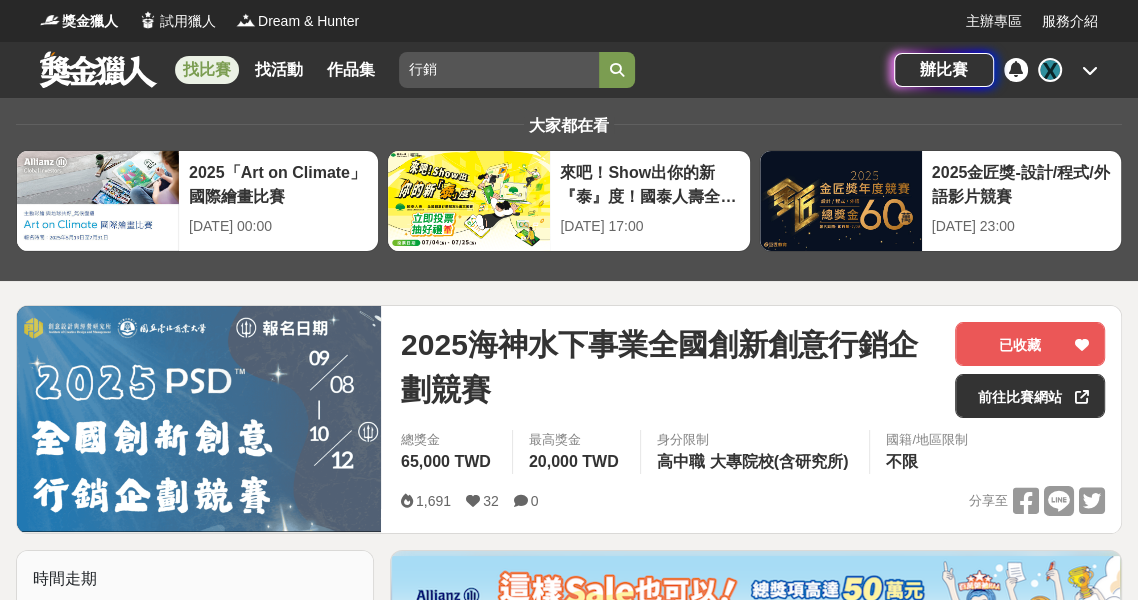 click at bounding box center [98, 69] 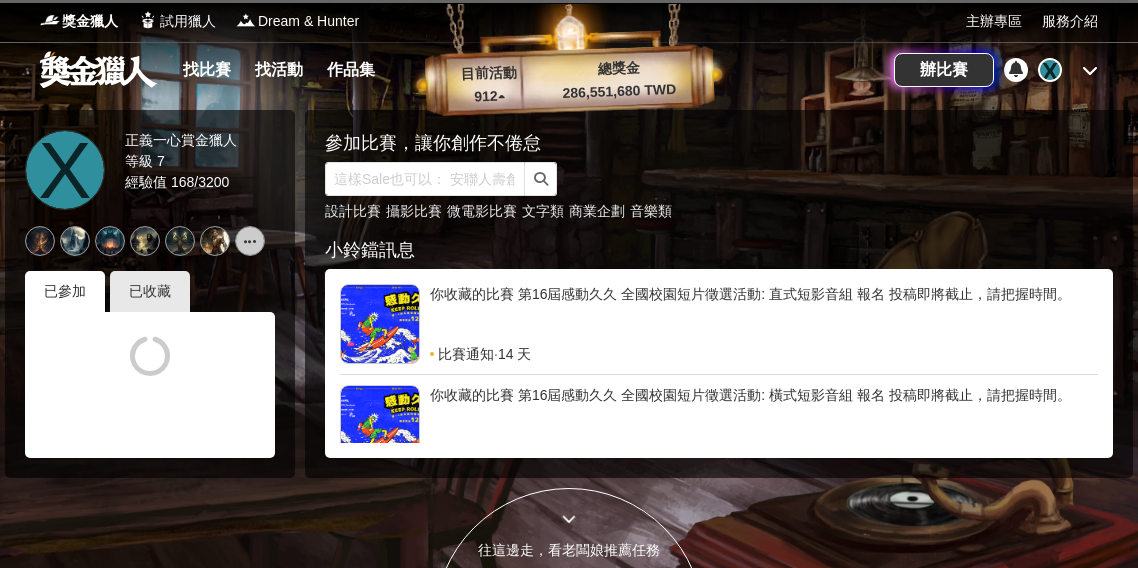 scroll, scrollTop: 0, scrollLeft: 0, axis: both 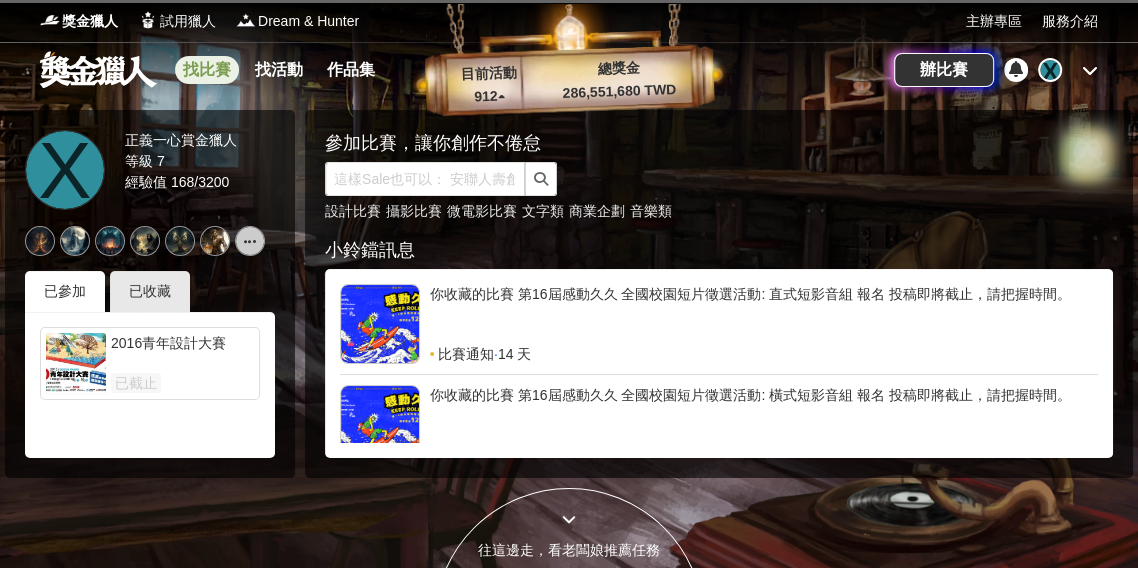 click on "找比賽" at bounding box center (207, 70) 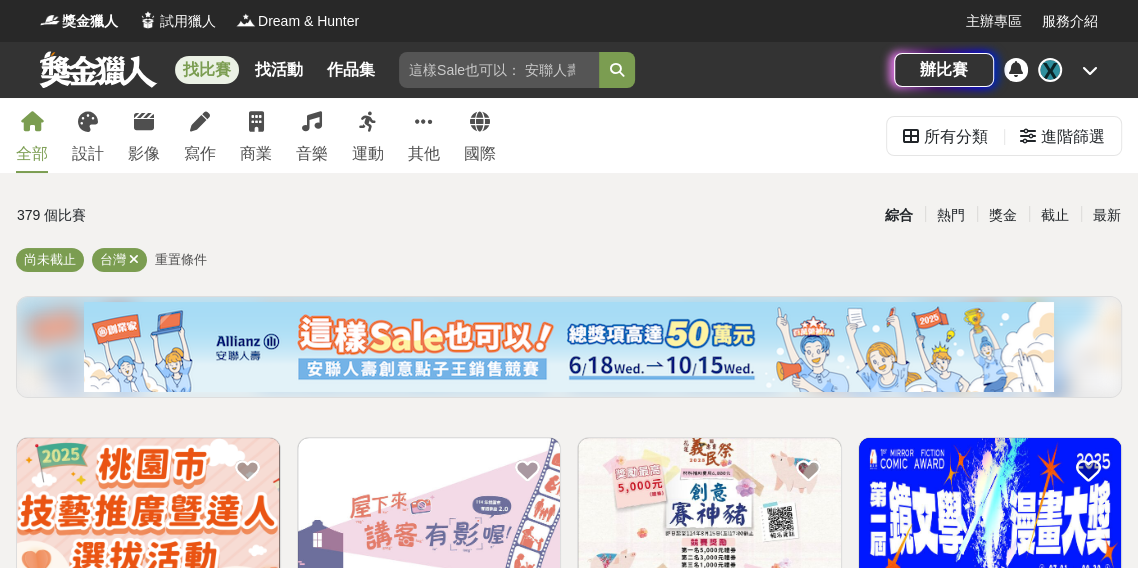 click at bounding box center [499, 70] 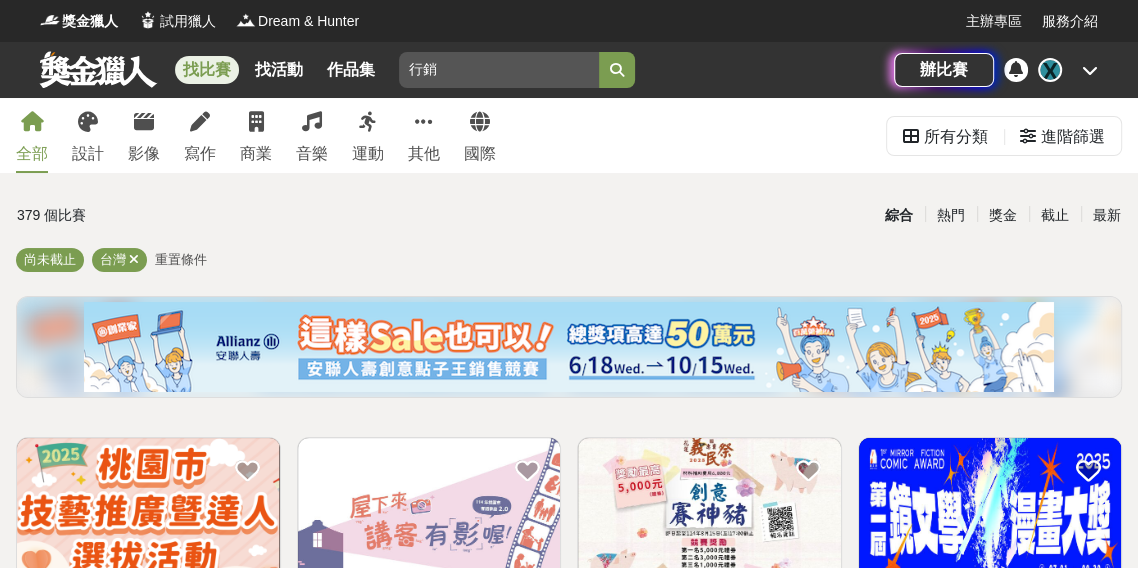 click at bounding box center [617, 70] 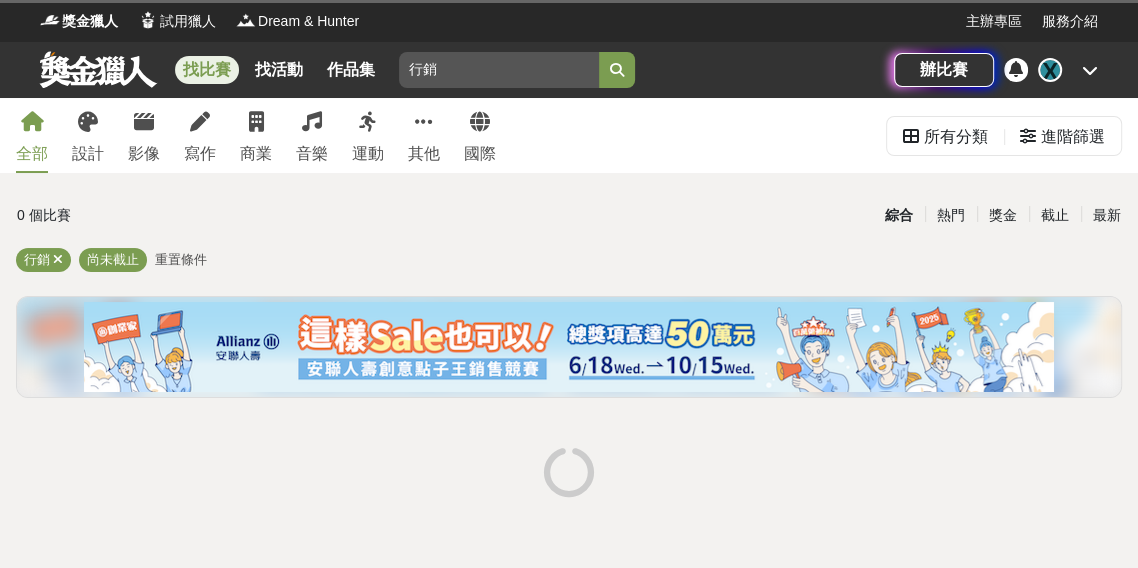 click on "行銷" at bounding box center [499, 70] 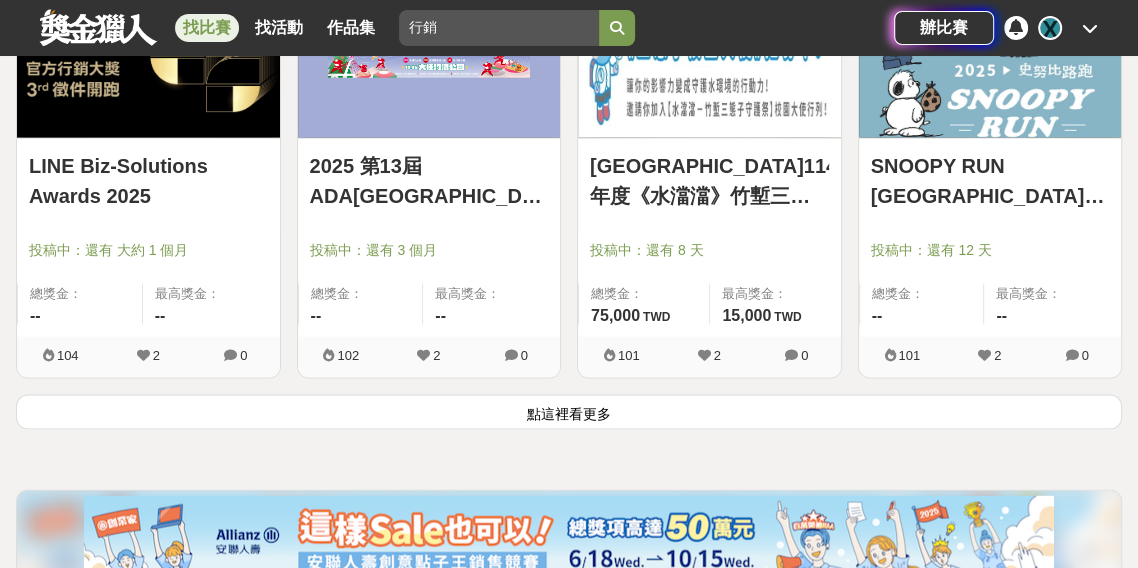 scroll, scrollTop: 2560, scrollLeft: 0, axis: vertical 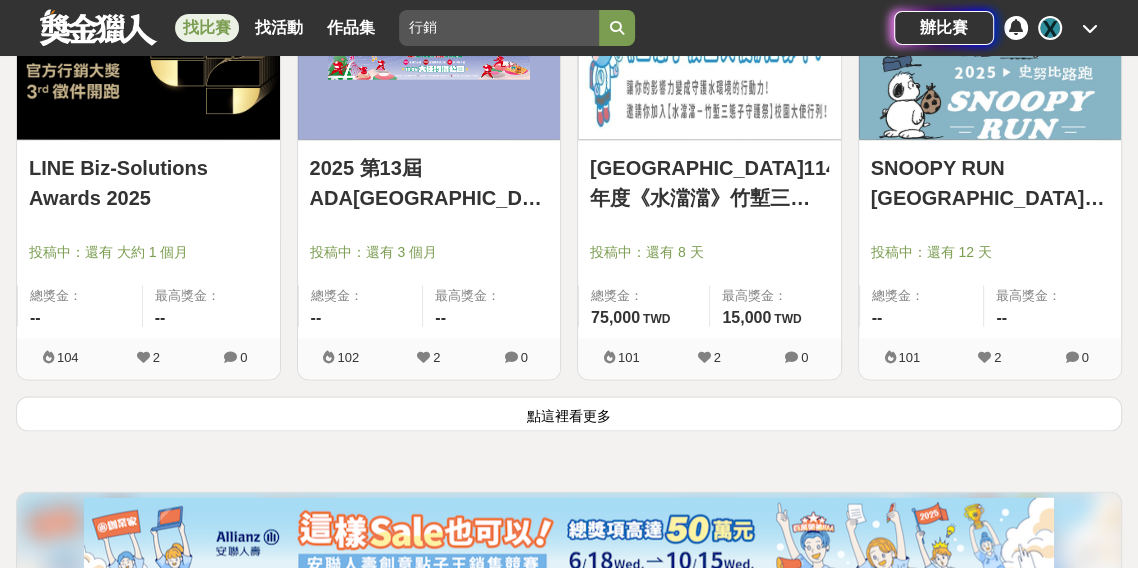 click on "點這裡看更多" at bounding box center (569, 414) 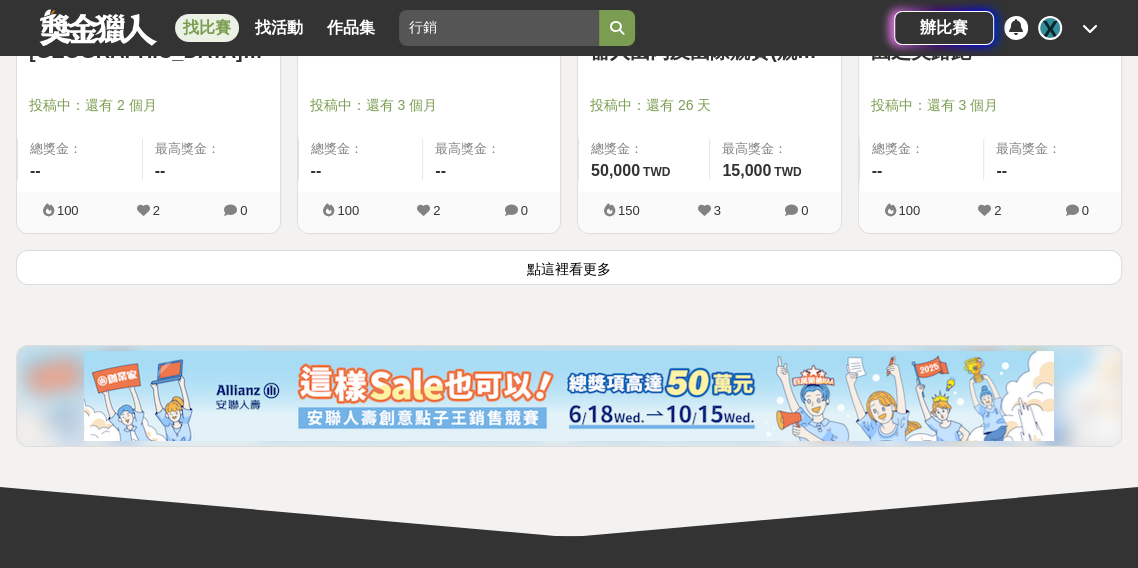 scroll, scrollTop: 5196, scrollLeft: 0, axis: vertical 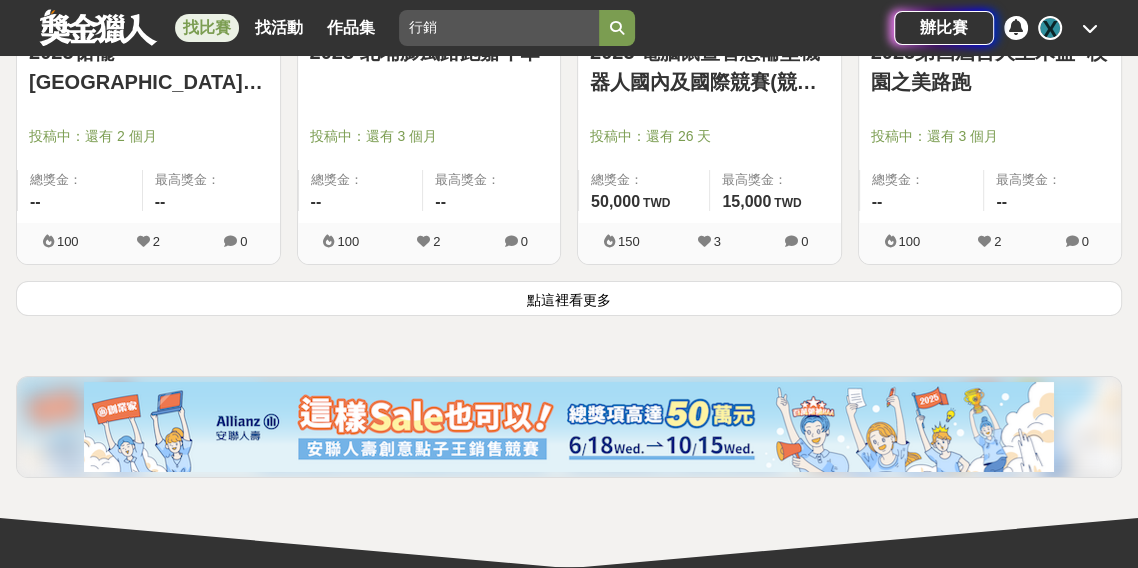 click on "點這裡看更多" at bounding box center (569, 298) 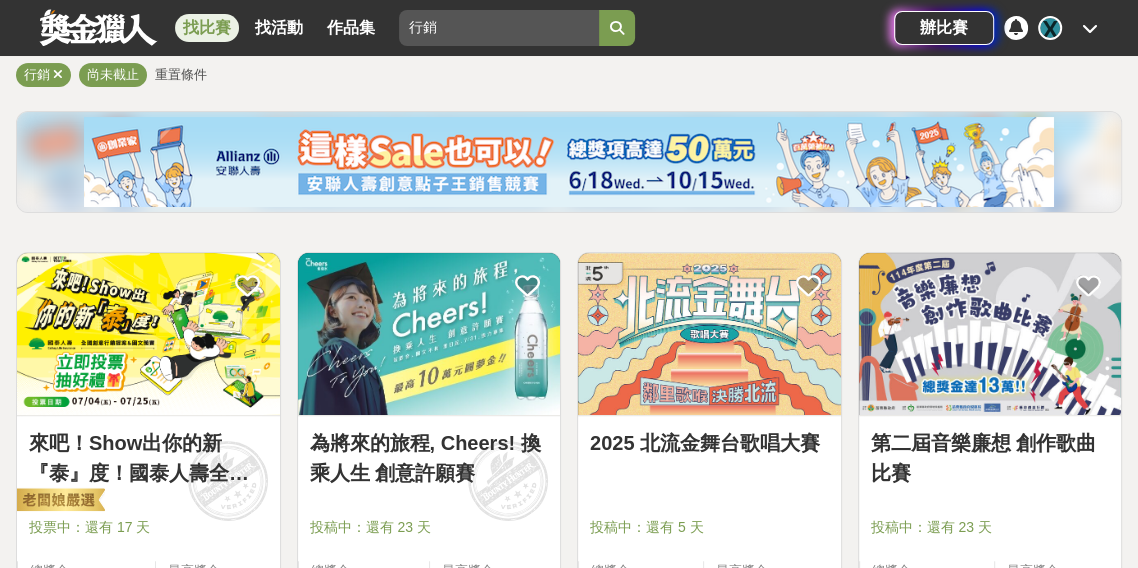 scroll, scrollTop: 0, scrollLeft: 0, axis: both 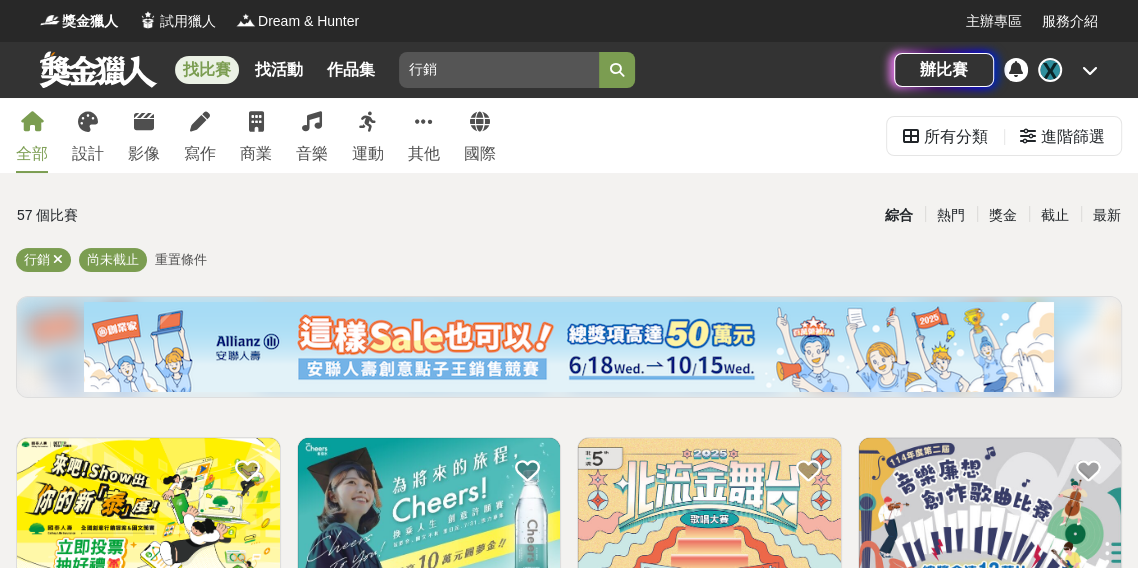 click on "全部 設計 影像 寫作 商業 音樂 運動 其他 國際" at bounding box center [256, 135] 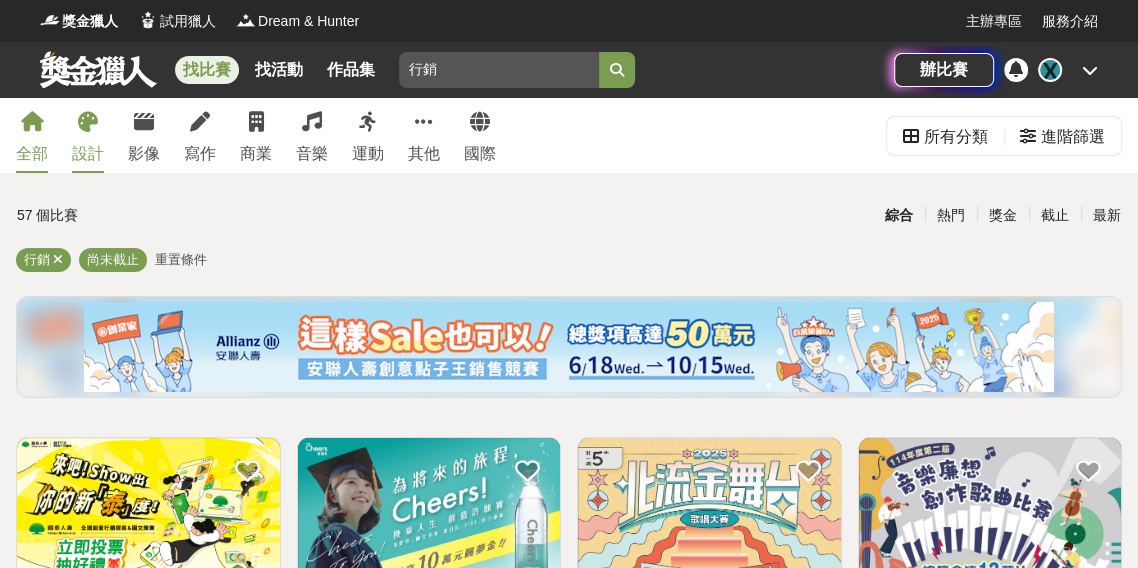 click on "設計" at bounding box center [88, 135] 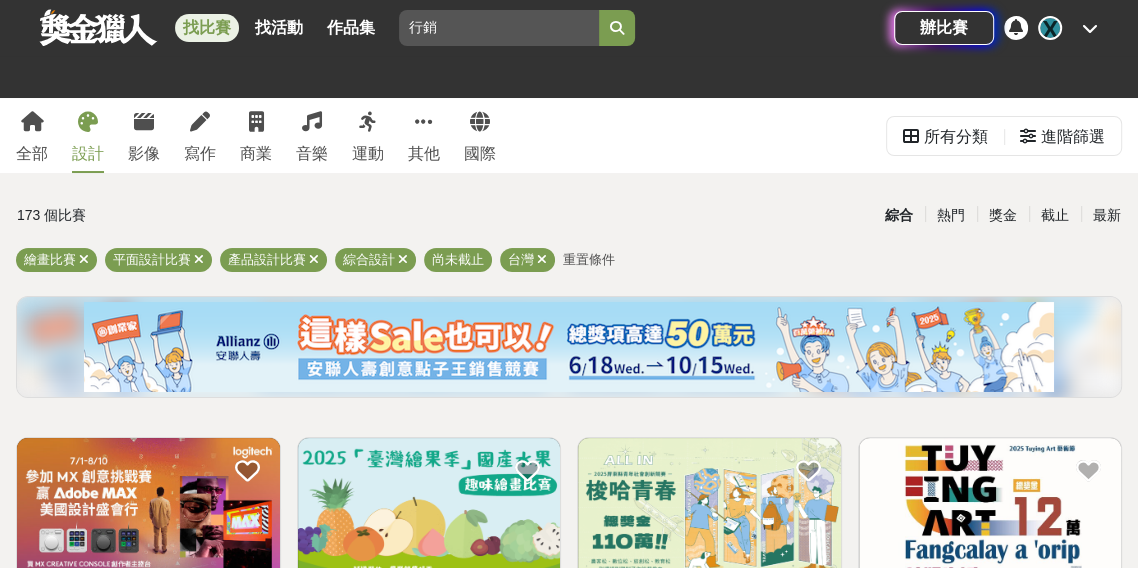 scroll, scrollTop: 367, scrollLeft: 0, axis: vertical 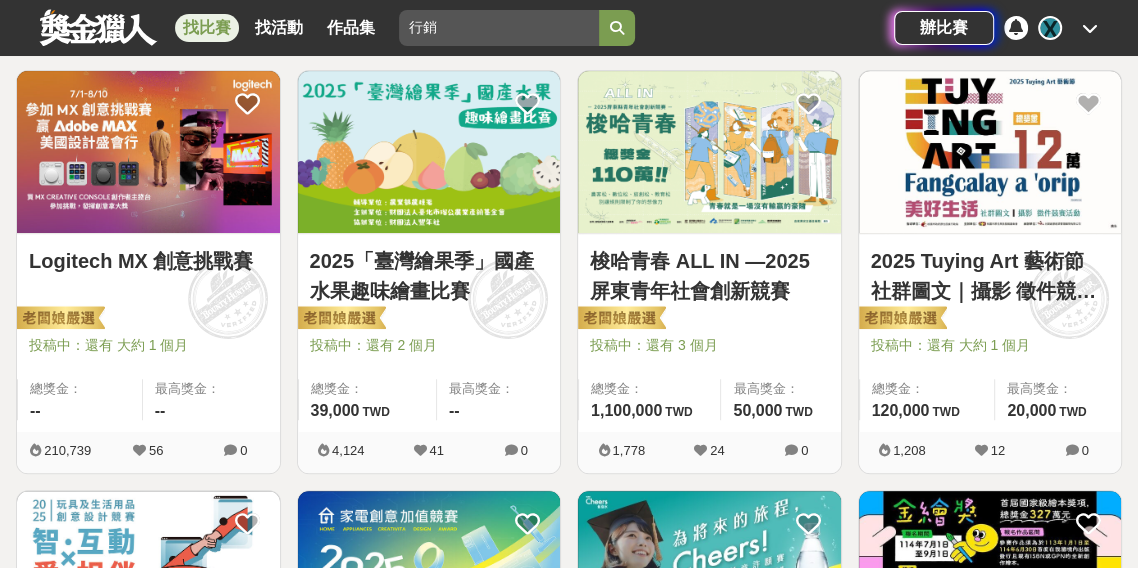 click on "行銷" at bounding box center [499, 28] 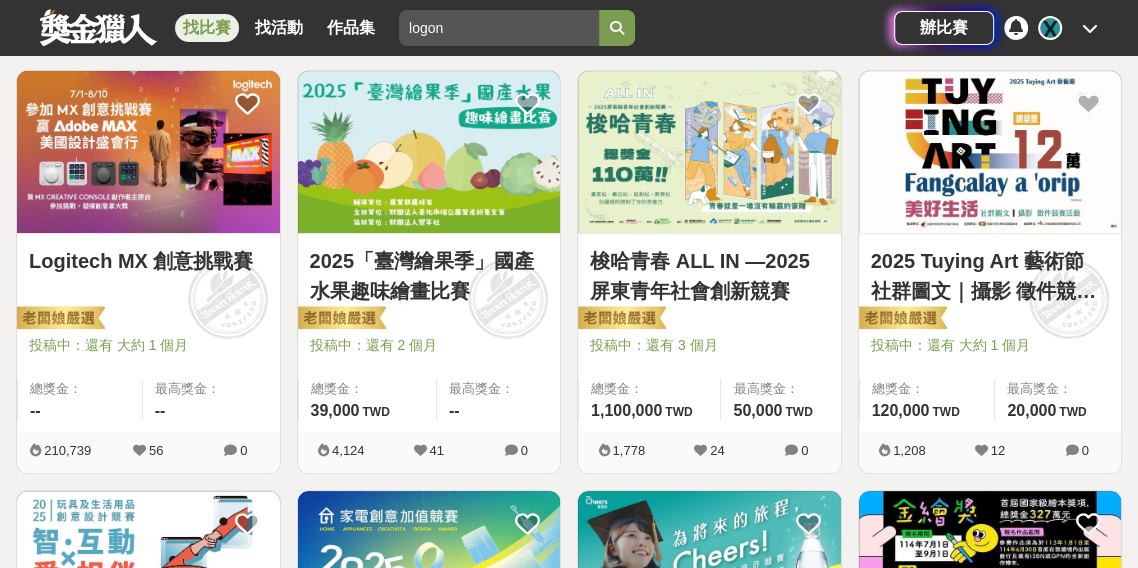 click at bounding box center (617, 28) 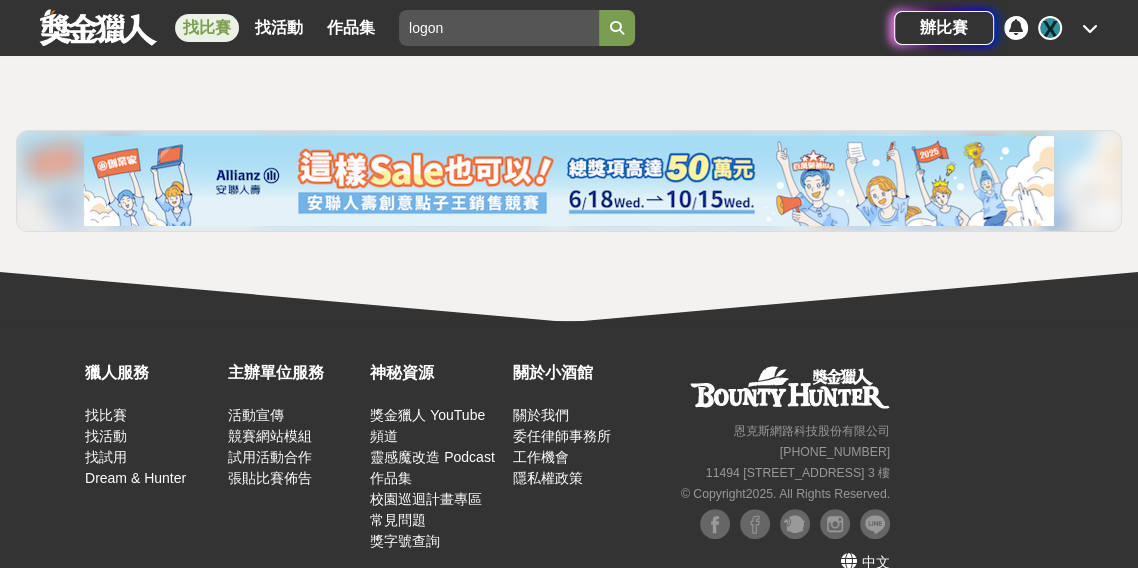 click on "logon" at bounding box center (499, 28) 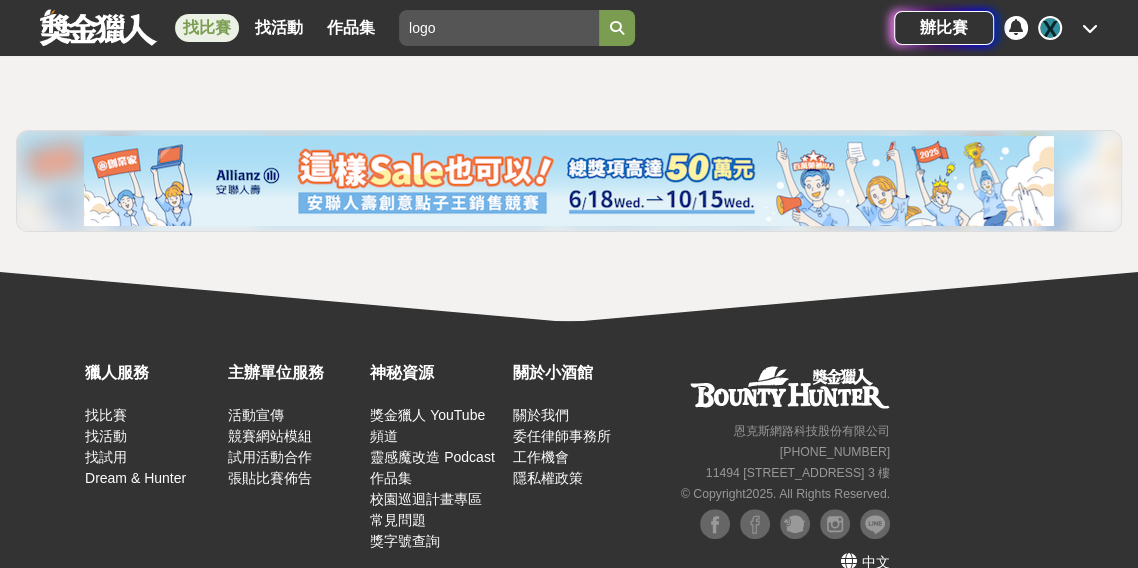 click at bounding box center [617, 28] 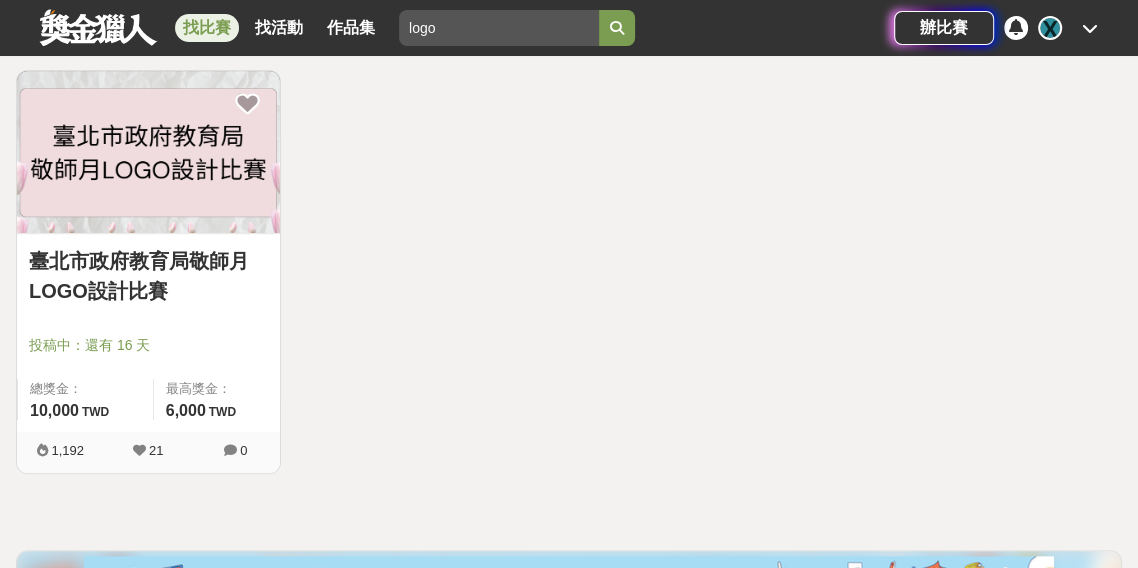 click on "臺北市政府教育局敬師月LOGO設計比賽" at bounding box center [148, 276] 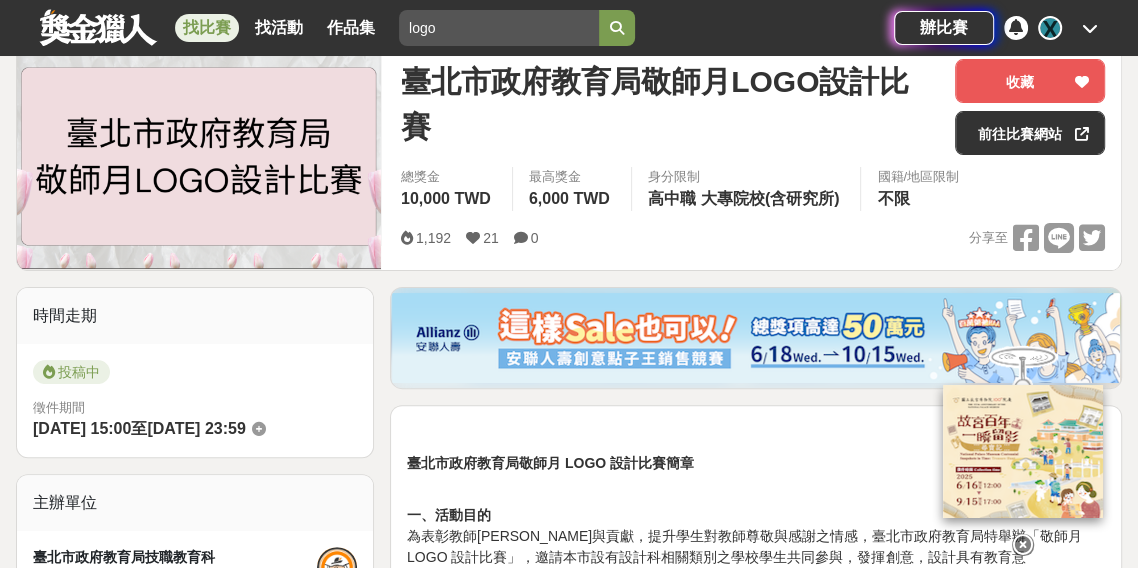 scroll, scrollTop: 384, scrollLeft: 0, axis: vertical 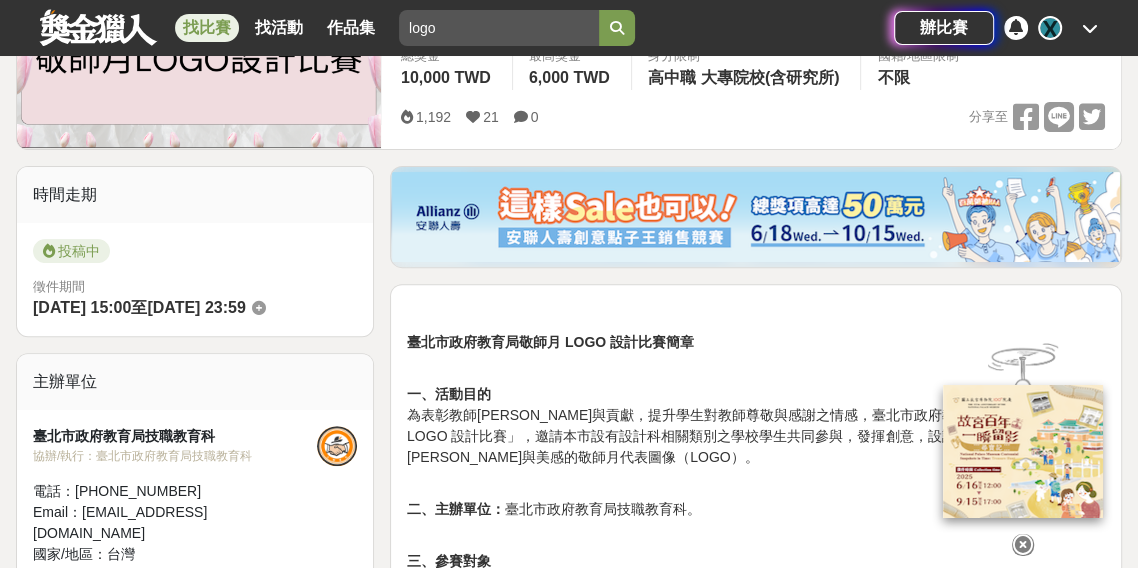 click at bounding box center [1023, 544] 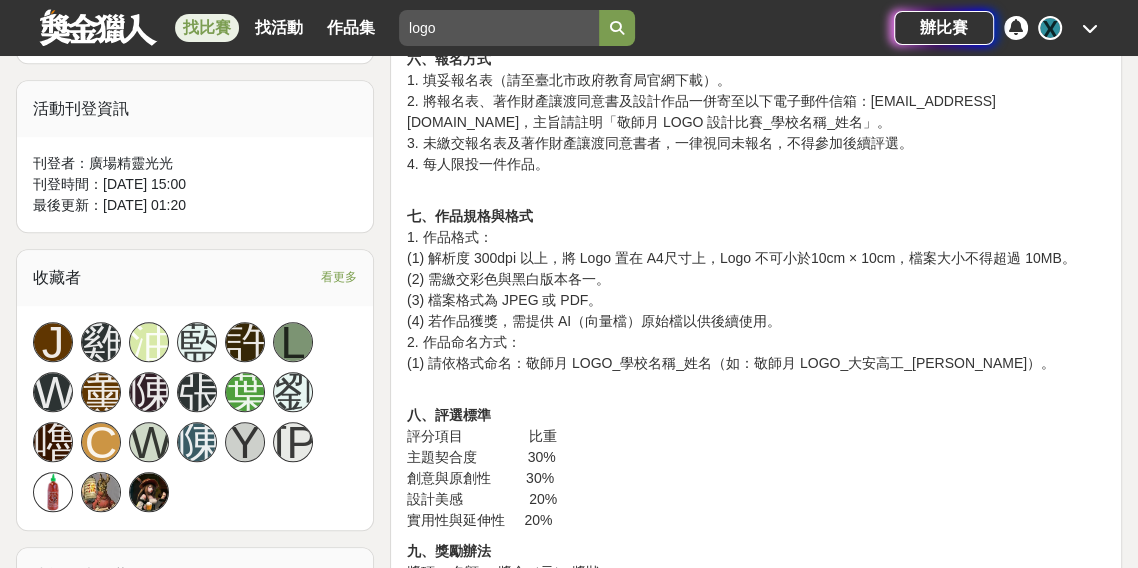 scroll, scrollTop: 1123, scrollLeft: 0, axis: vertical 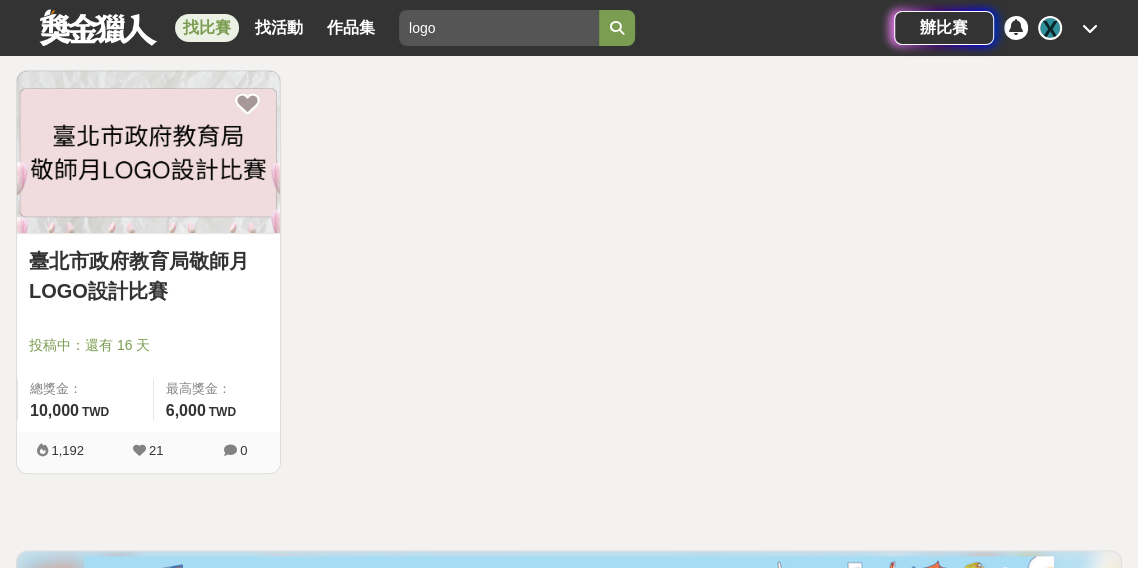 drag, startPoint x: 502, startPoint y: 26, endPoint x: 138, endPoint y: 30, distance: 364.02197 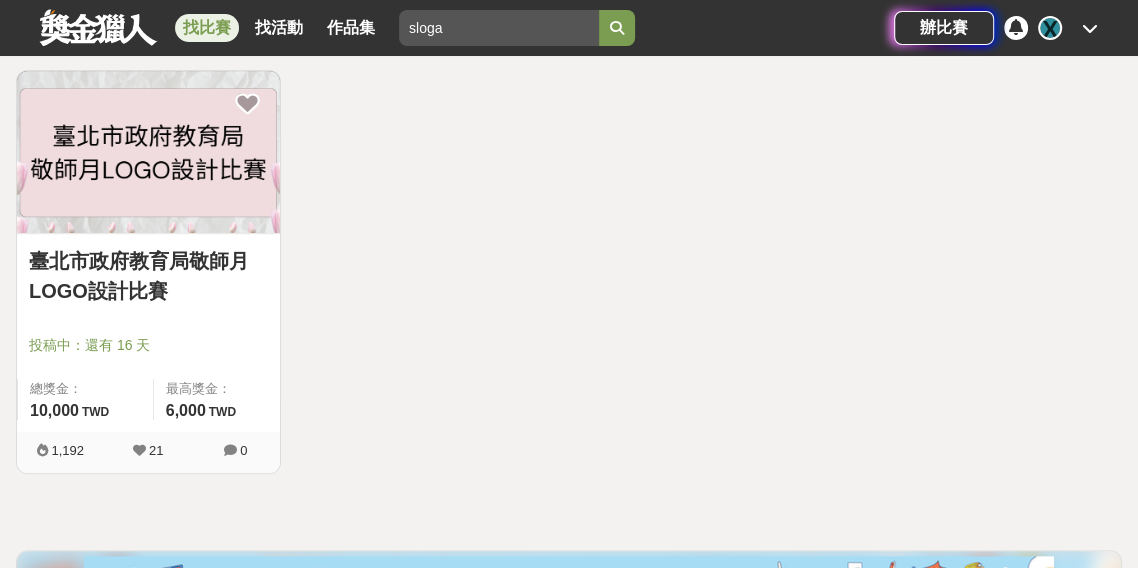 type on "slogan" 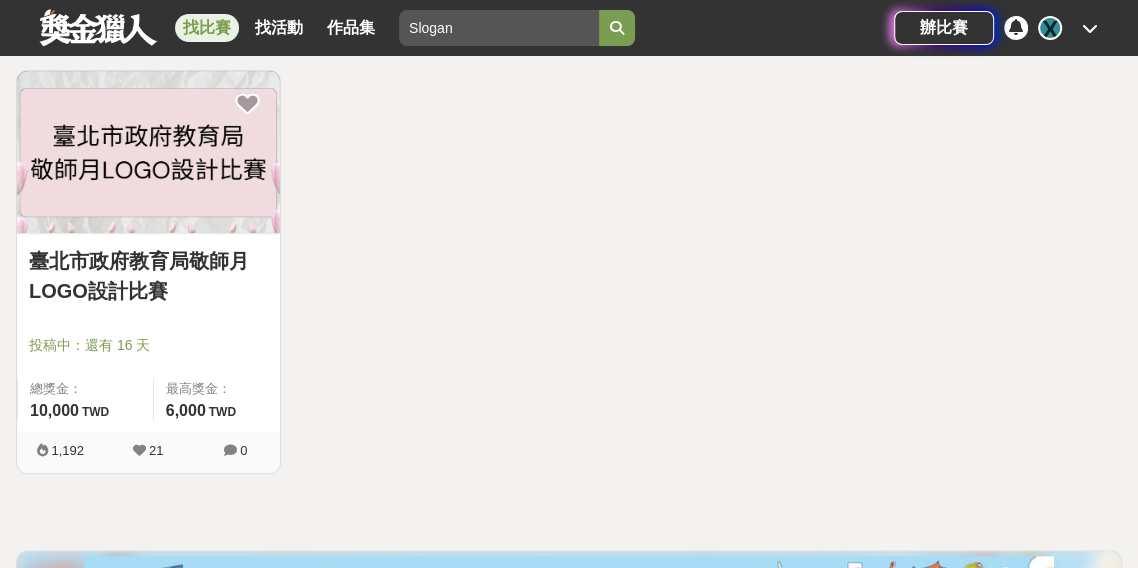 type on "Slogan" 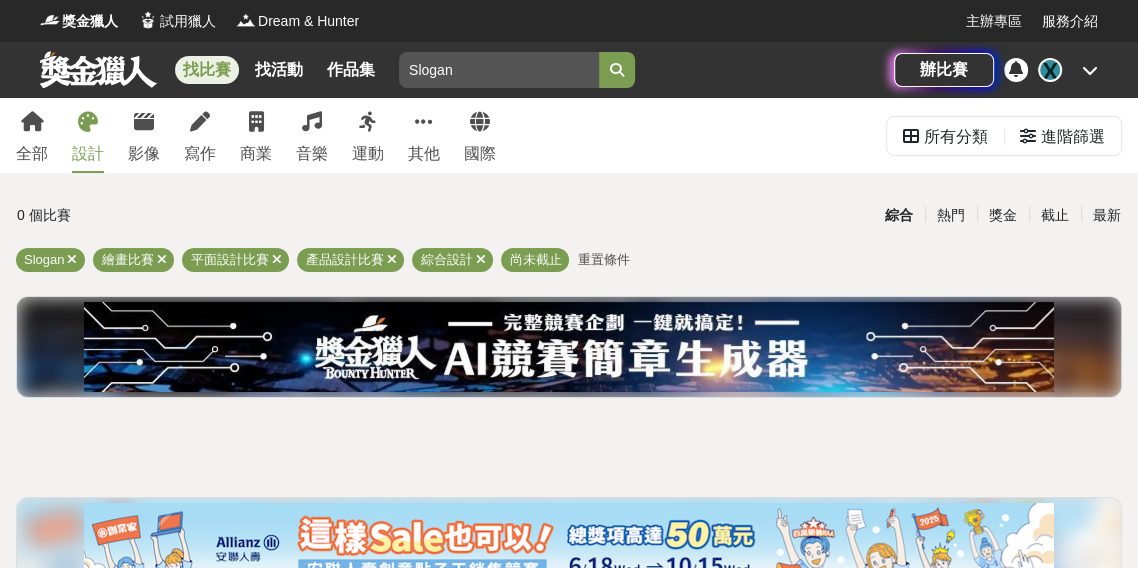 scroll, scrollTop: 0, scrollLeft: 0, axis: both 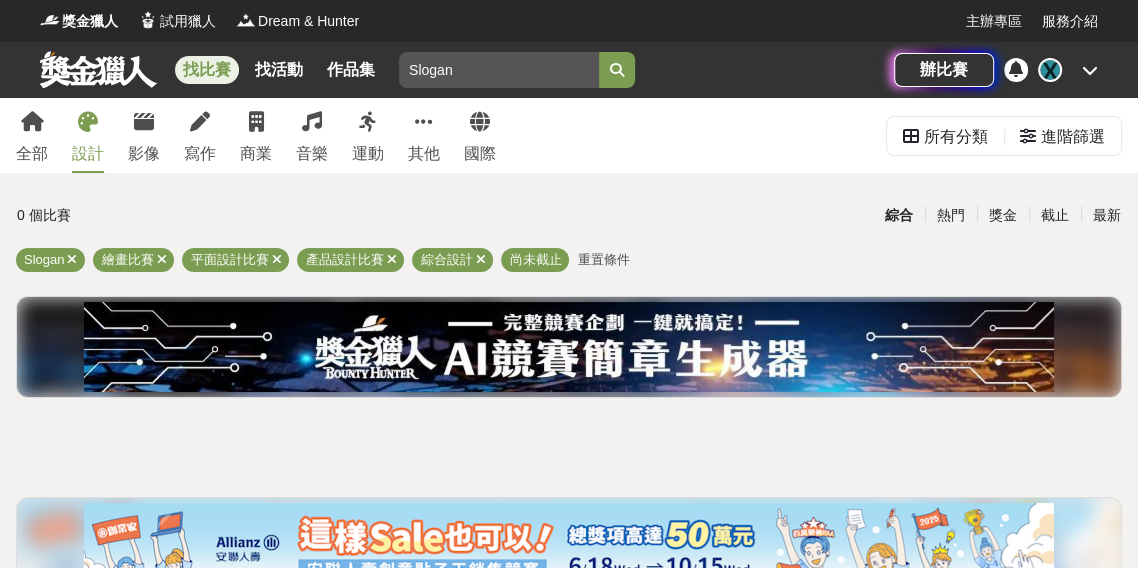 drag, startPoint x: 499, startPoint y: 71, endPoint x: 242, endPoint y: 66, distance: 257.04865 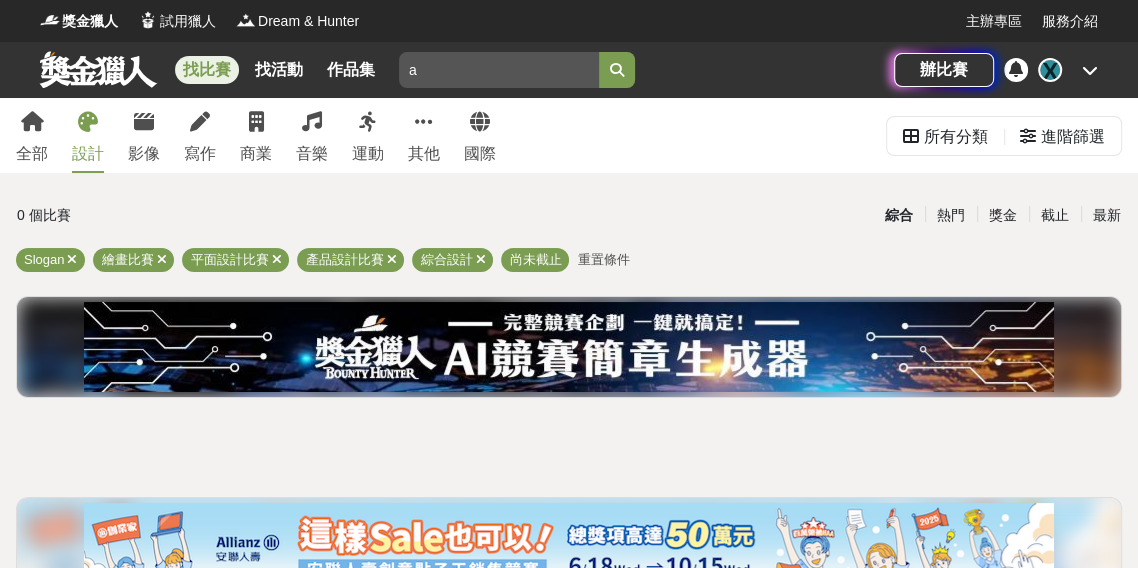 type on "au" 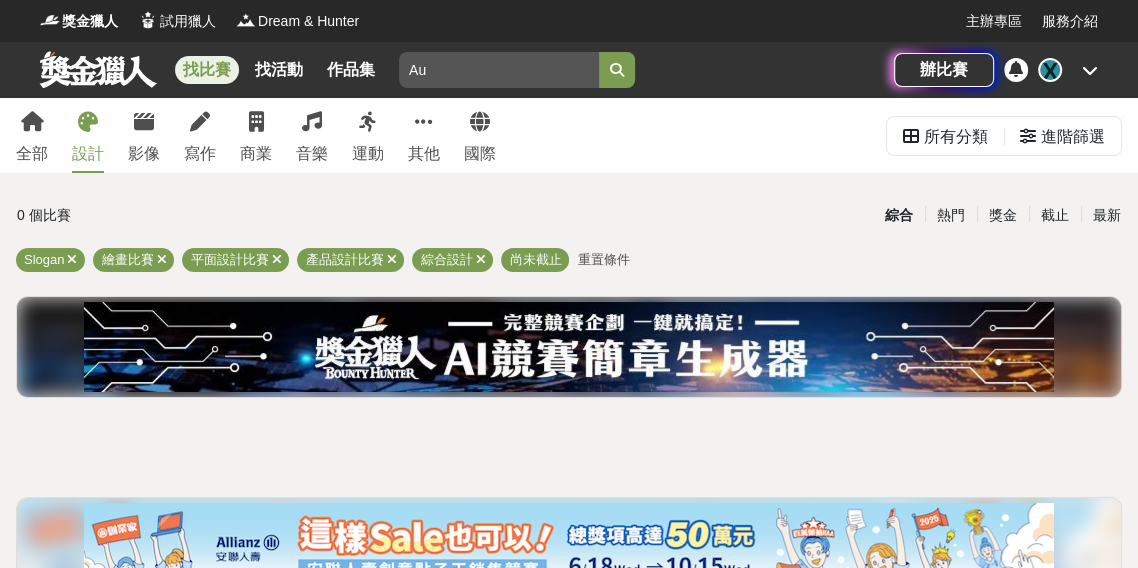 type on "A" 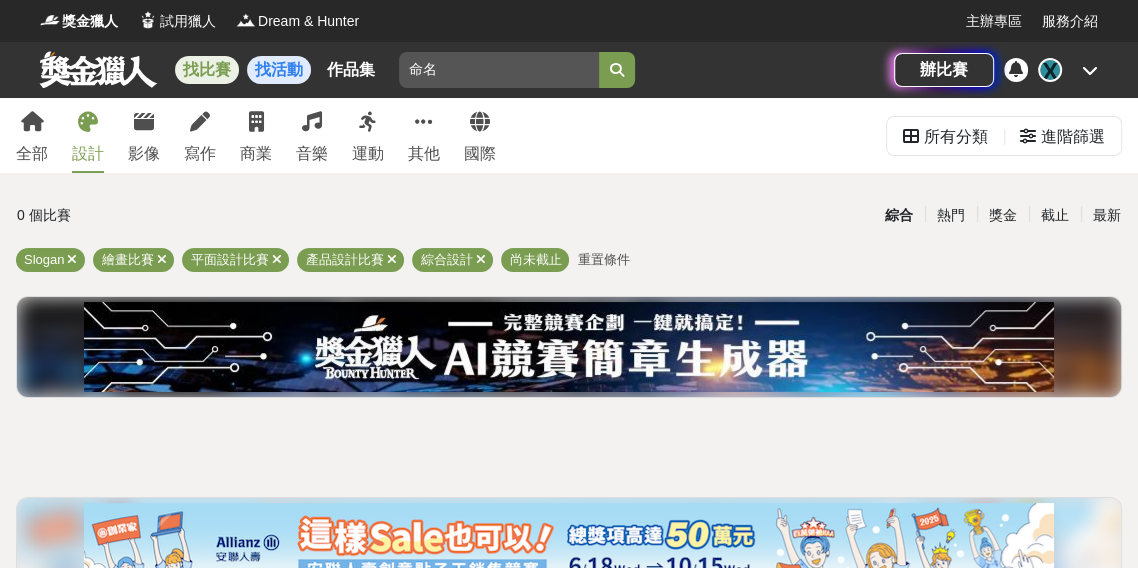 click at bounding box center (617, 70) 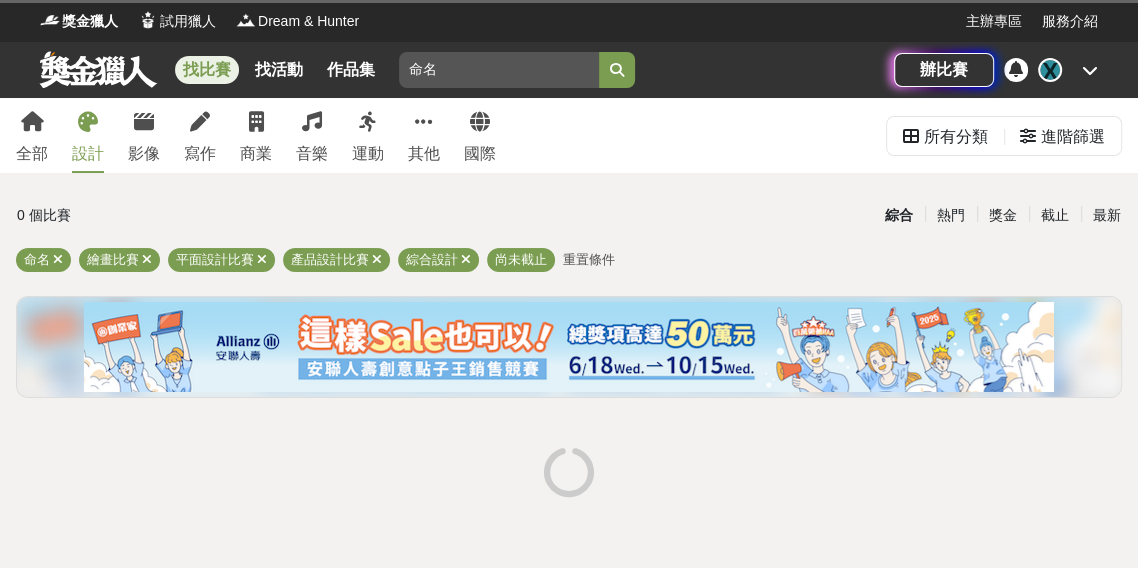 click at bounding box center (617, 70) 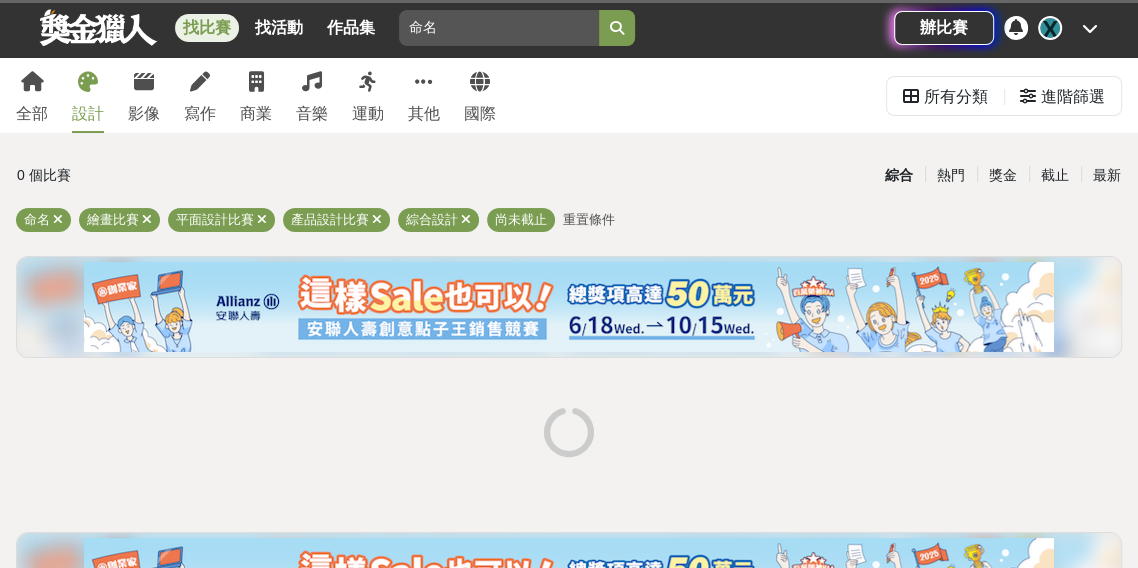 scroll, scrollTop: 0, scrollLeft: 0, axis: both 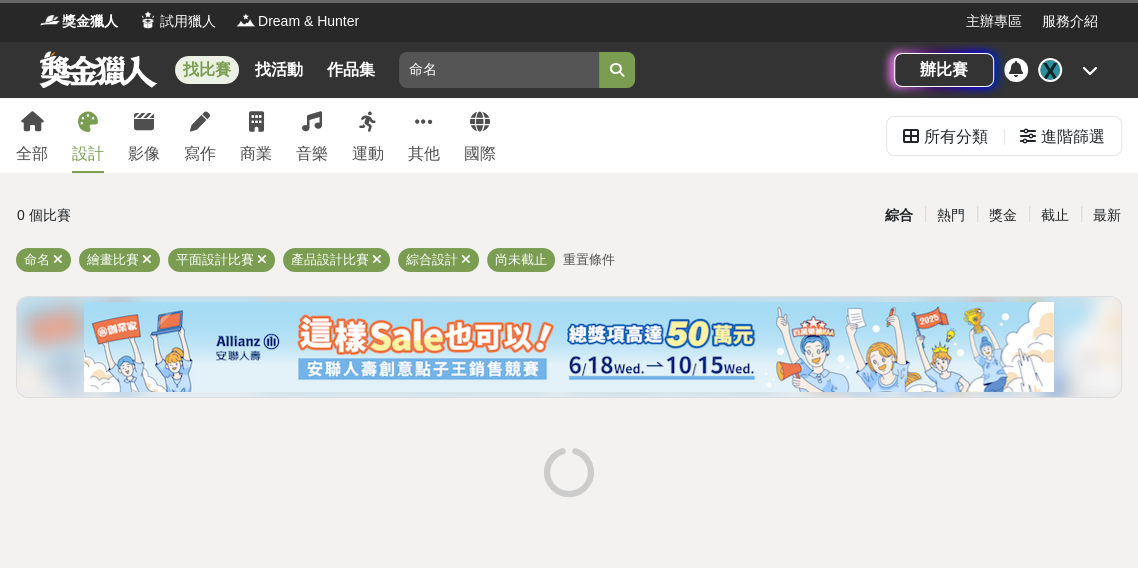 click on "X" at bounding box center [1050, 70] 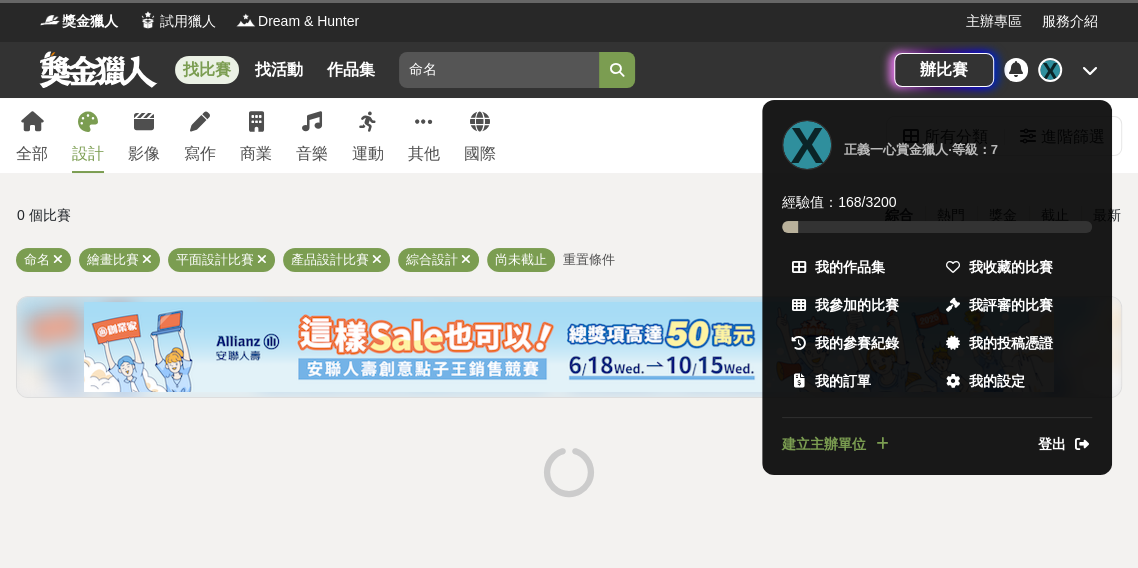 click at bounding box center (569, 284) 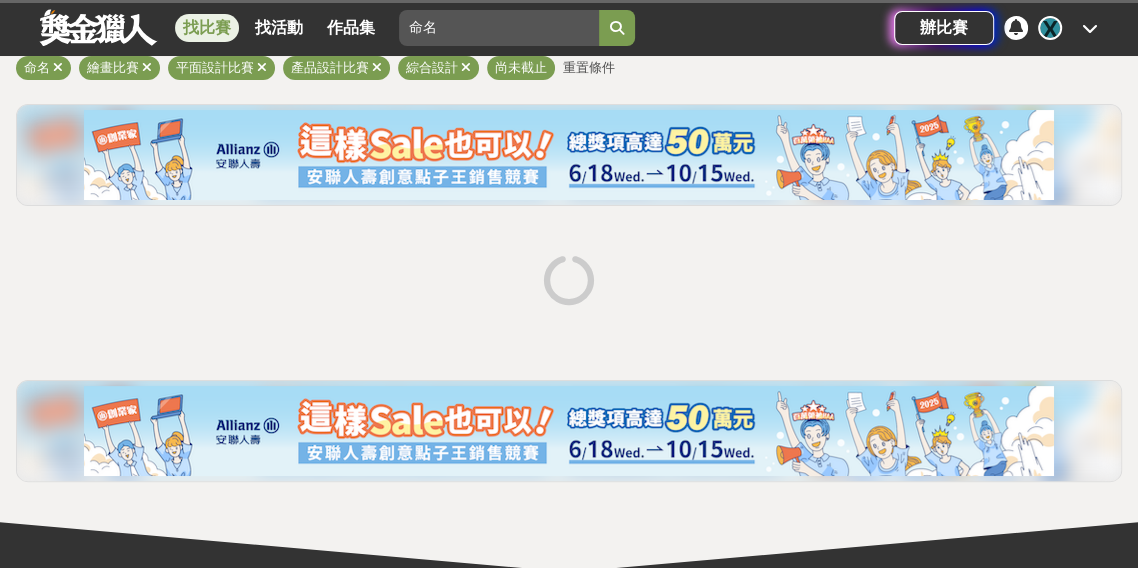 scroll, scrollTop: 0, scrollLeft: 0, axis: both 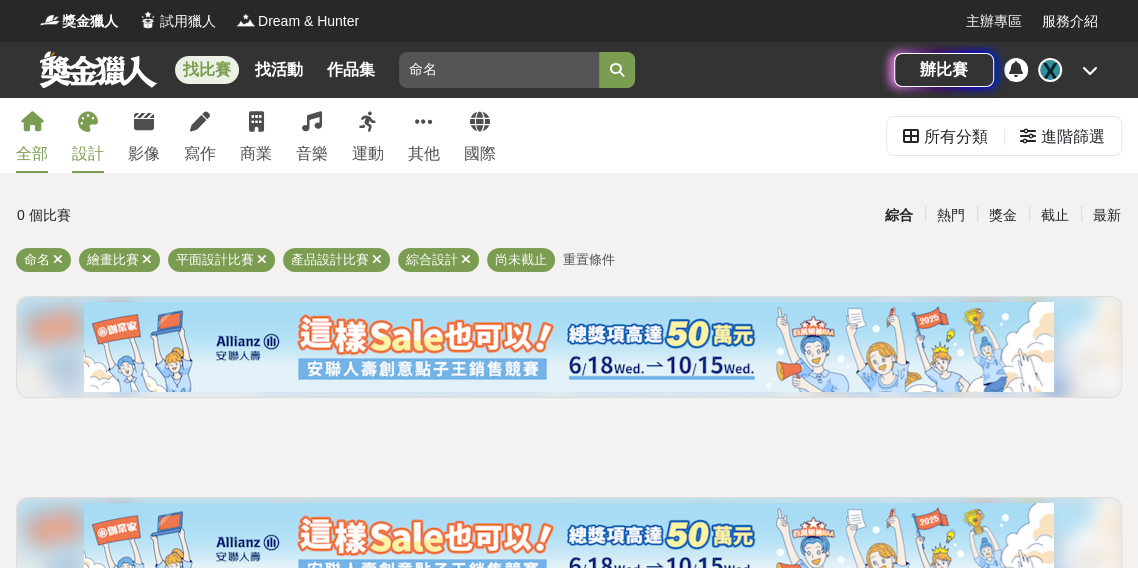 click on "全部" at bounding box center (32, 154) 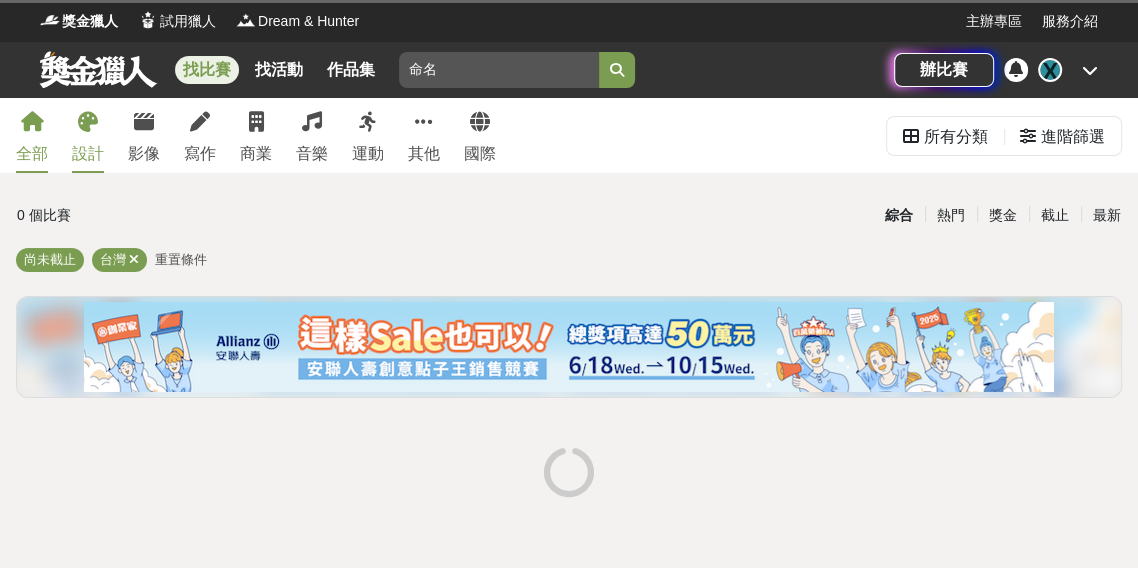 click on "設計" at bounding box center [88, 135] 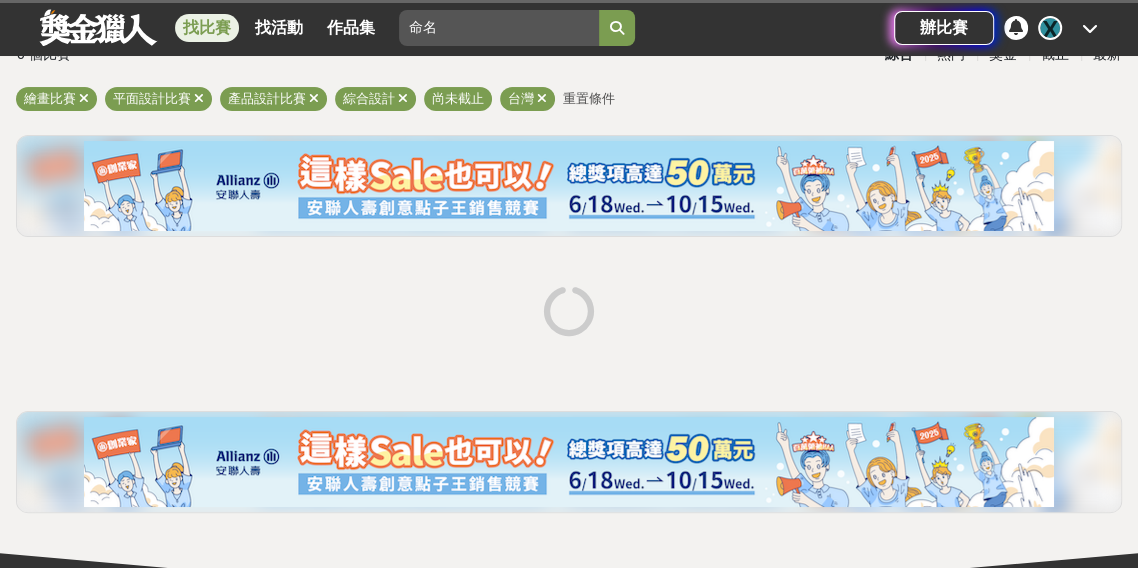 scroll, scrollTop: 0, scrollLeft: 0, axis: both 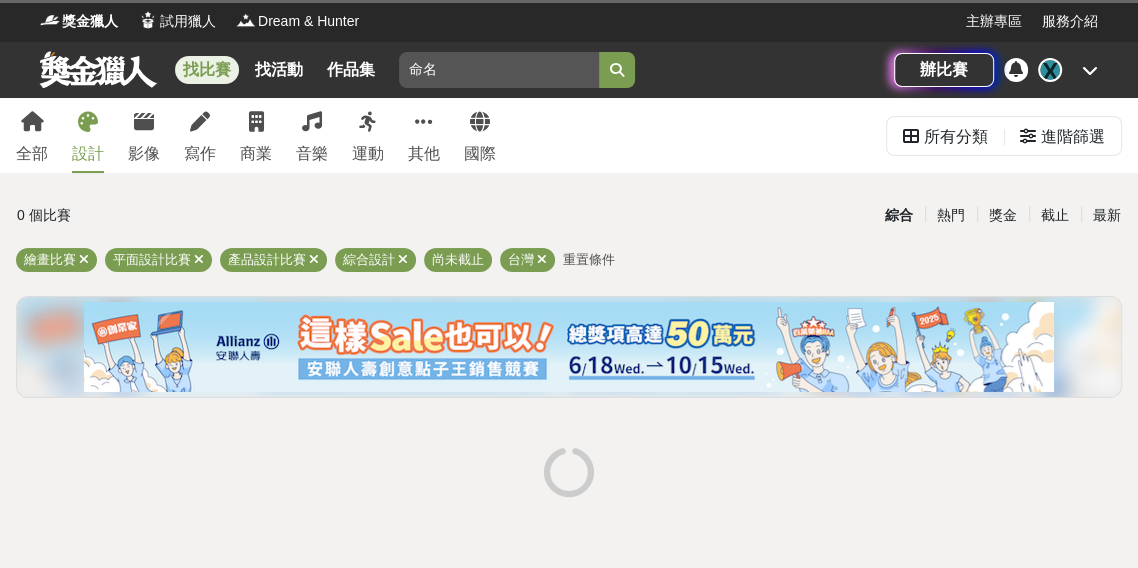 click at bounding box center [569, 347] 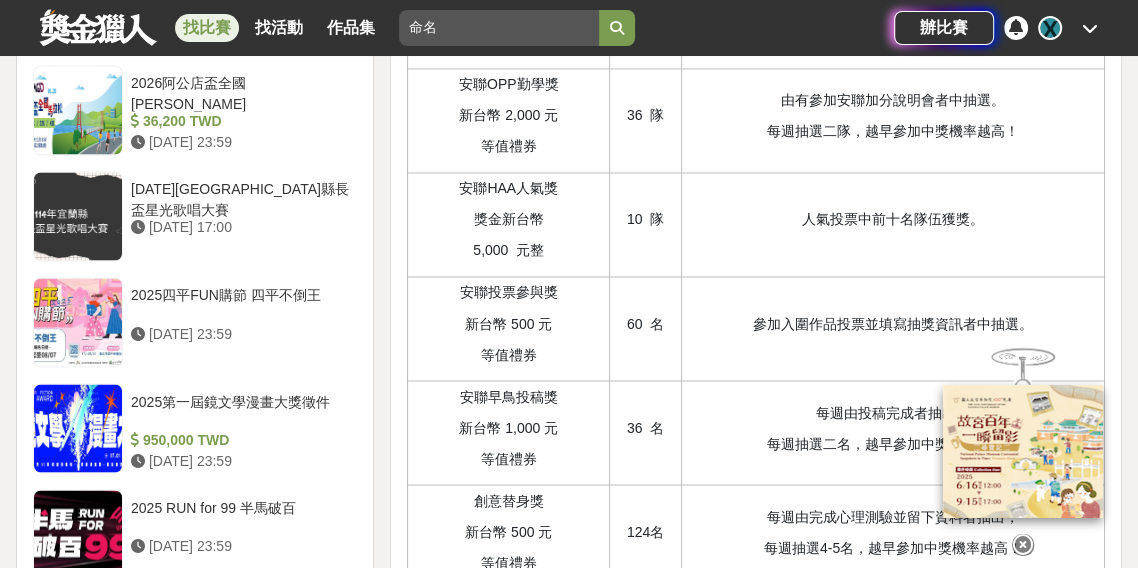scroll, scrollTop: 2731, scrollLeft: 0, axis: vertical 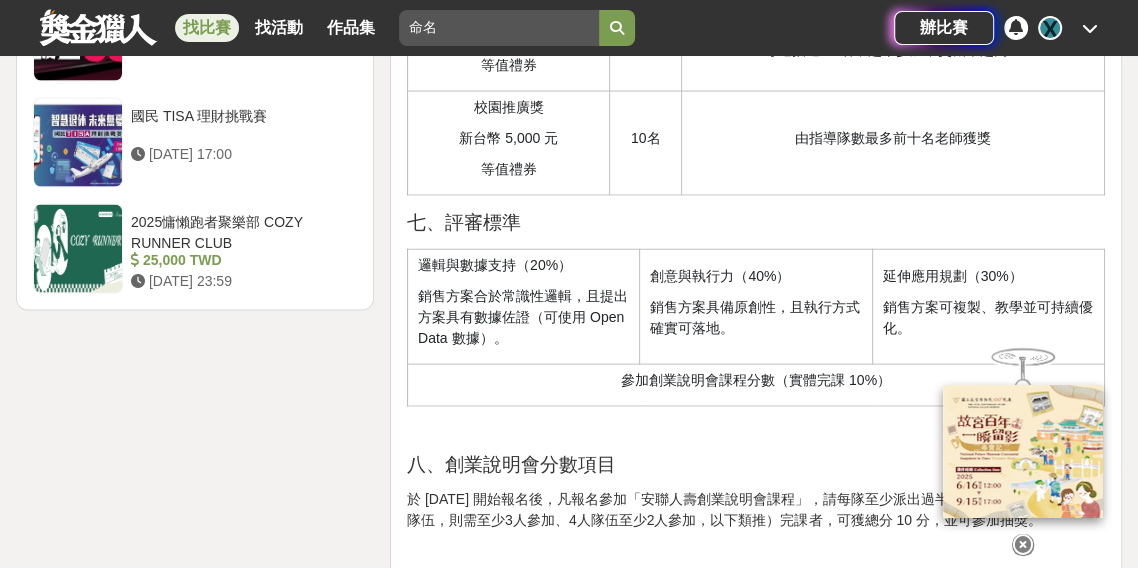 click at bounding box center [1023, 543] 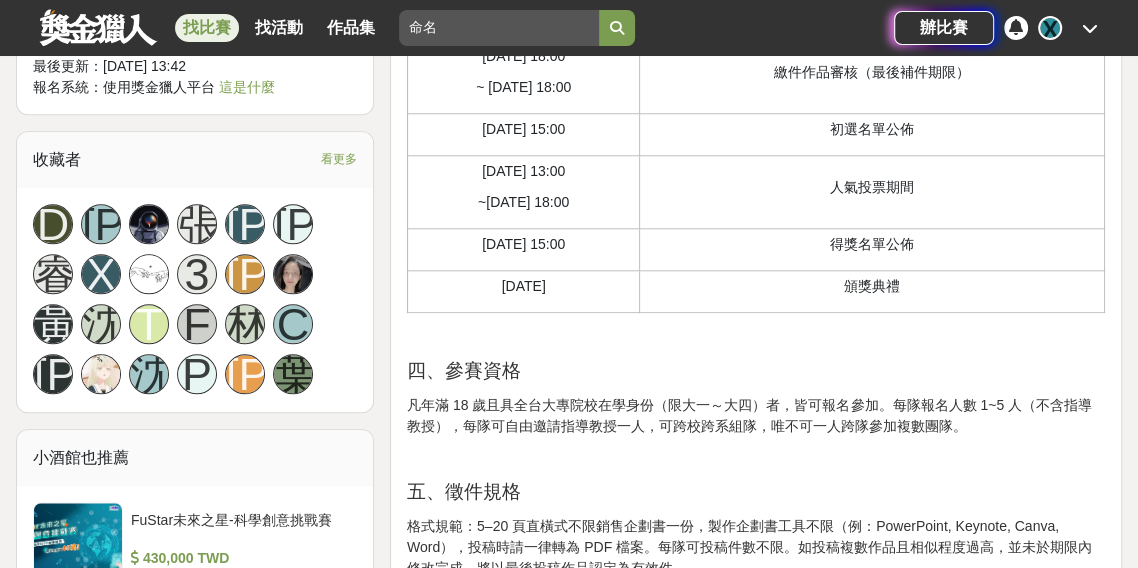 scroll, scrollTop: 1135, scrollLeft: 0, axis: vertical 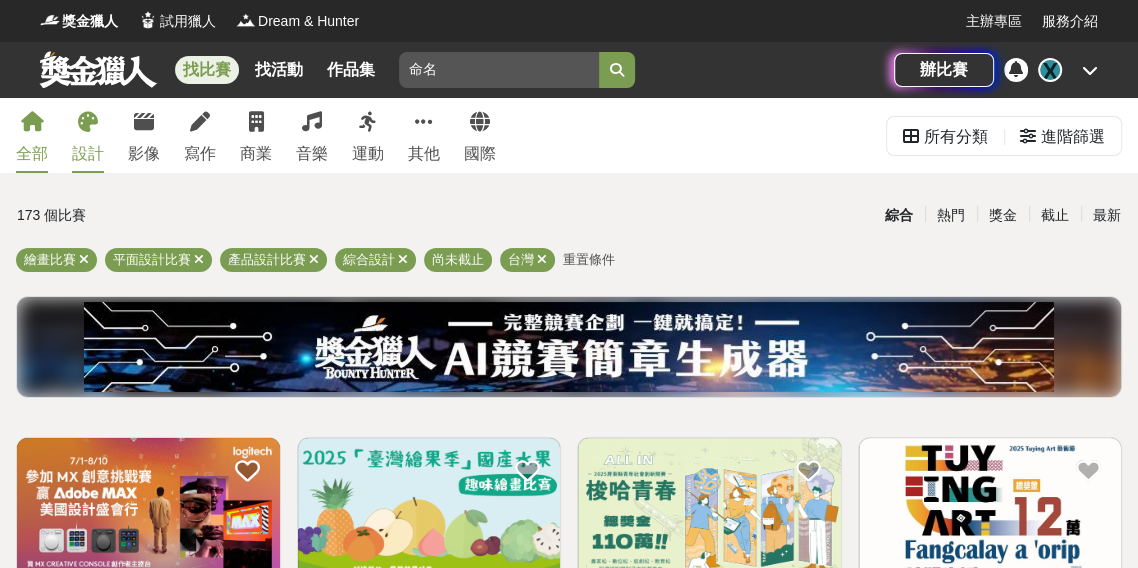 click on "全部" at bounding box center [32, 154] 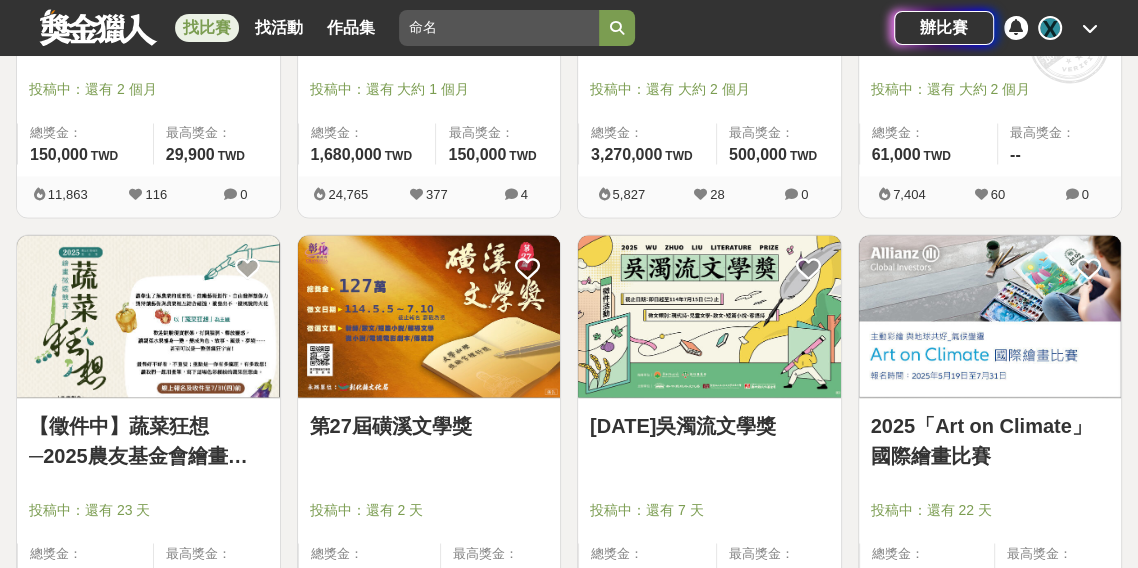 scroll, scrollTop: 2302, scrollLeft: 0, axis: vertical 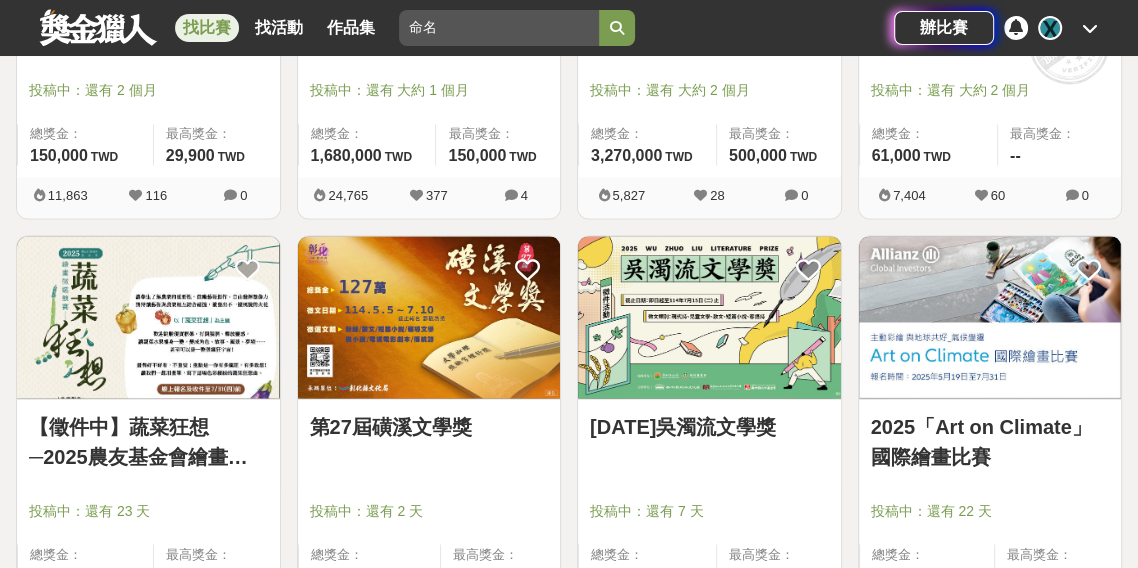 click on "命名" at bounding box center (499, 28) 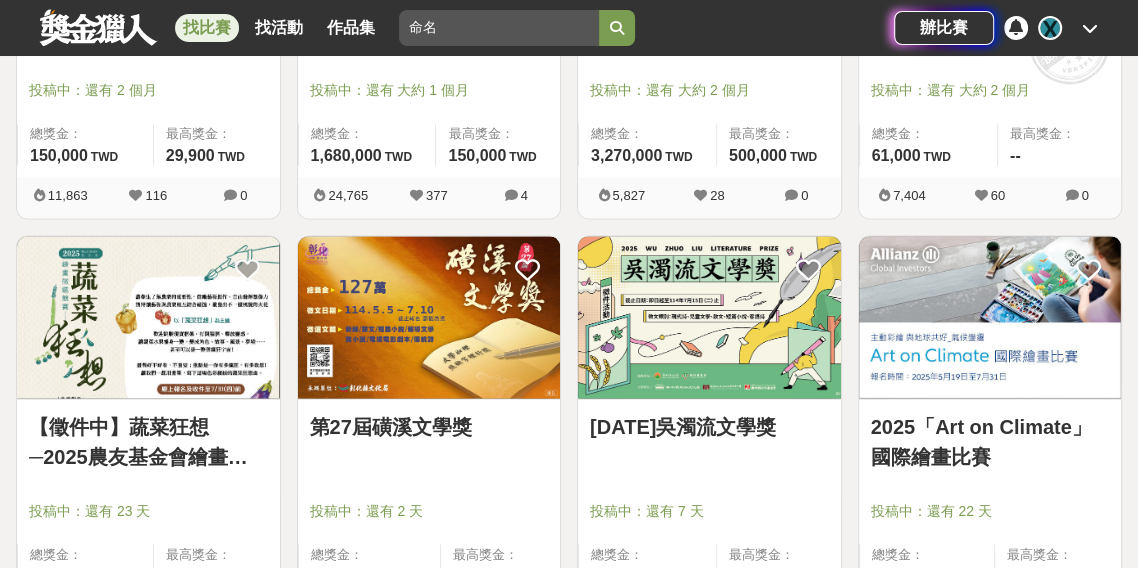 type on "命" 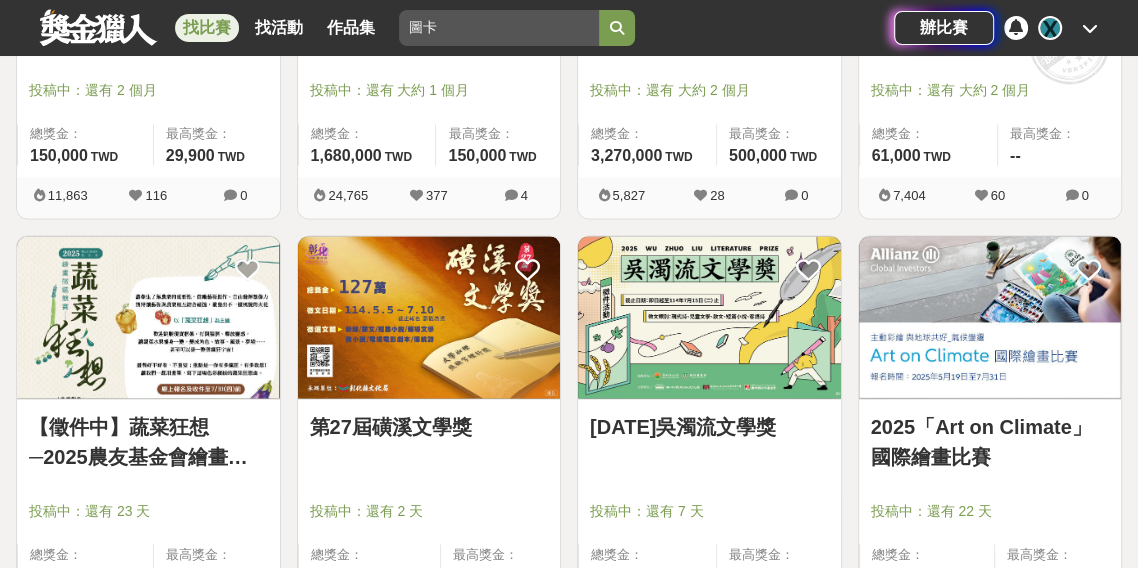 click at bounding box center (617, 28) 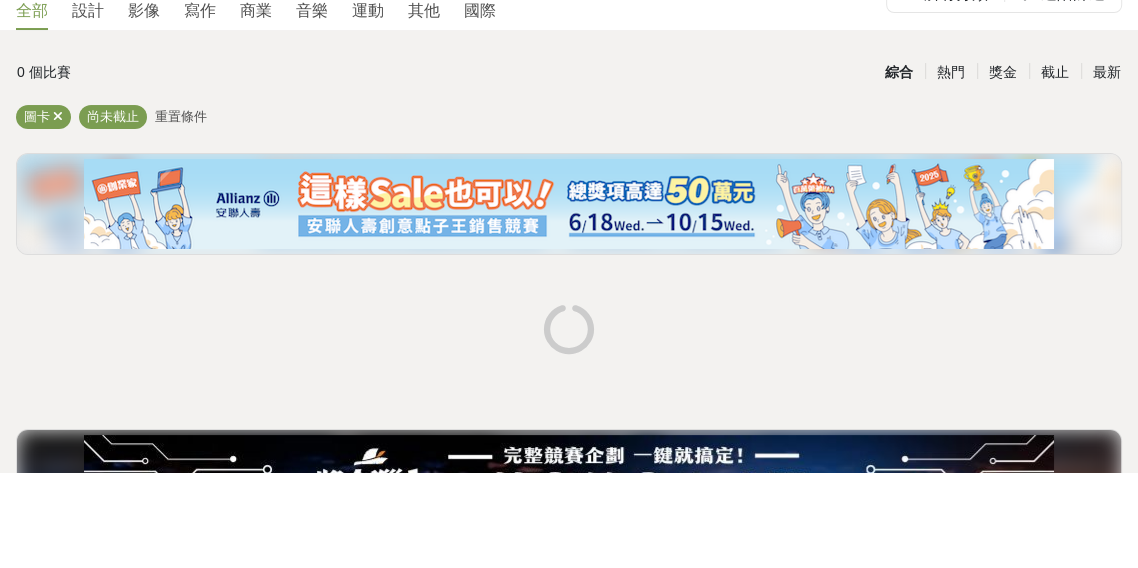 scroll, scrollTop: 128, scrollLeft: 0, axis: vertical 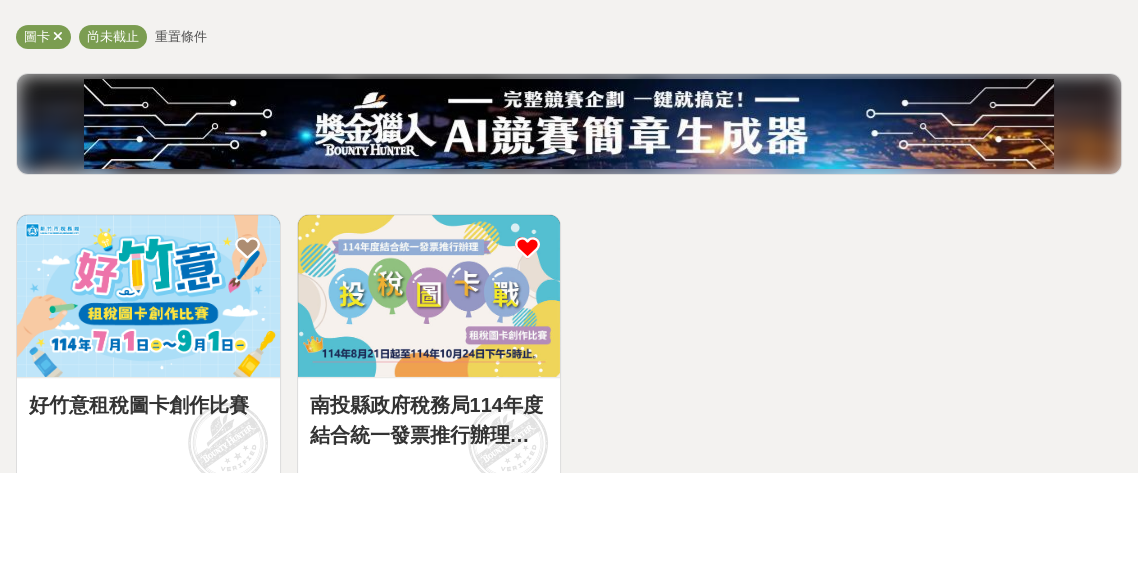 click on "好竹意租稅圖卡創作比賽 投稿中：還有 大約 2 個月 總獎金： 61,000 61,000 TWD 最高獎金： -- 7,404 60 0 南投縣政府稅務局114年度結合統一發票推行辦理「投稅圖卡戰」租稅圖卡創作比賽 投稿即將開始：還有 大約 1 個月 總獎金： 96,000 96,000 TWD 最高獎金： 10,000 TWD 1,609 29 3" at bounding box center [569, 519] 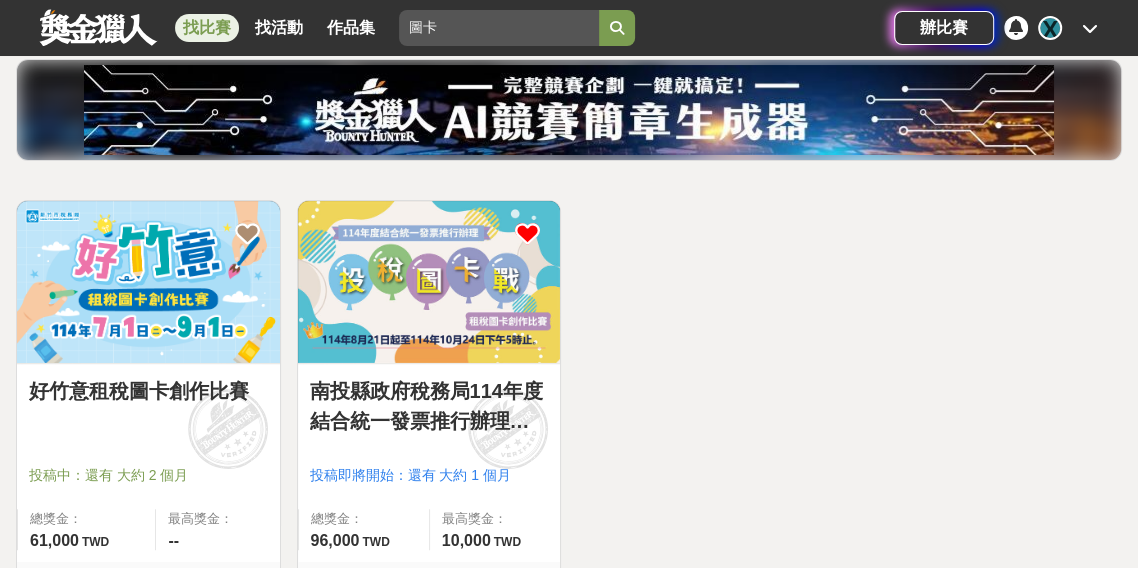 scroll, scrollTop: 256, scrollLeft: 0, axis: vertical 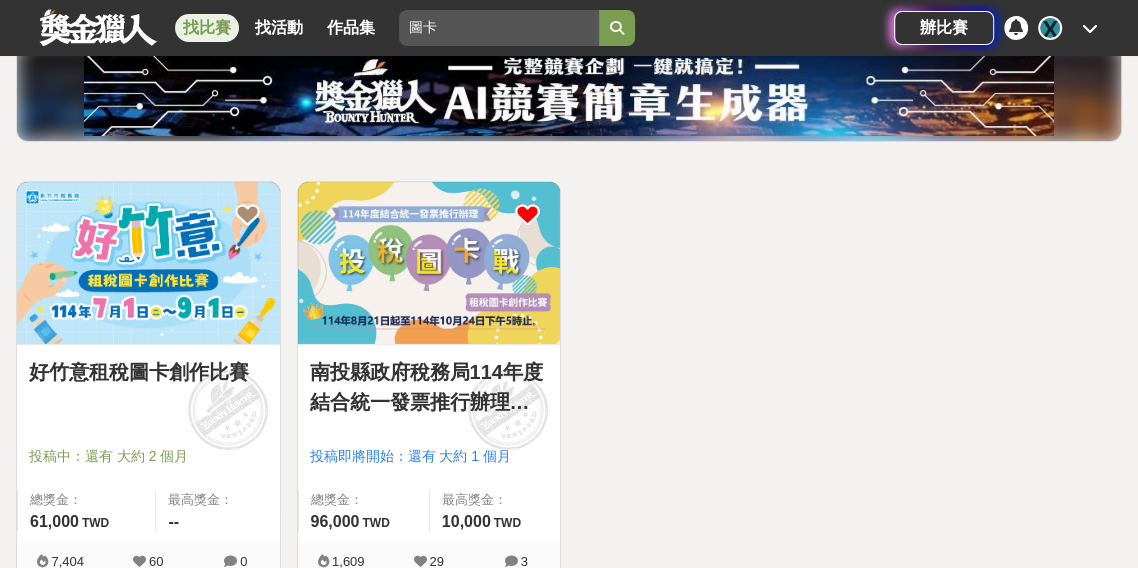 click on "好竹意租稅圖卡創作比賽 投稿中：還有 大約 2 個月 總獎金： 61,000 61,000 TWD 最高獎金： -- 7,404 60 0 南投縣政府稅務局114年度結合統一發票推行辦理「投稅圖卡戰」租稅圖卡創作比賽 投稿即將開始：還有 大約 1 個月 總獎金： 96,000 96,000 TWD 最高獎金： 10,000 TWD 1,609 29 3" at bounding box center [569, 391] 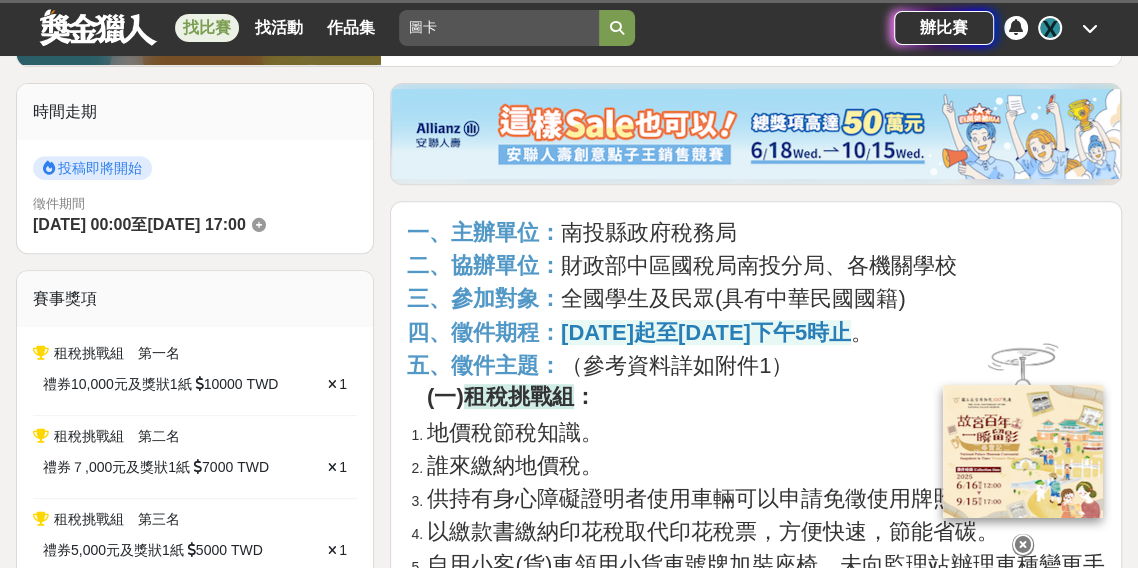 scroll, scrollTop: 532, scrollLeft: 0, axis: vertical 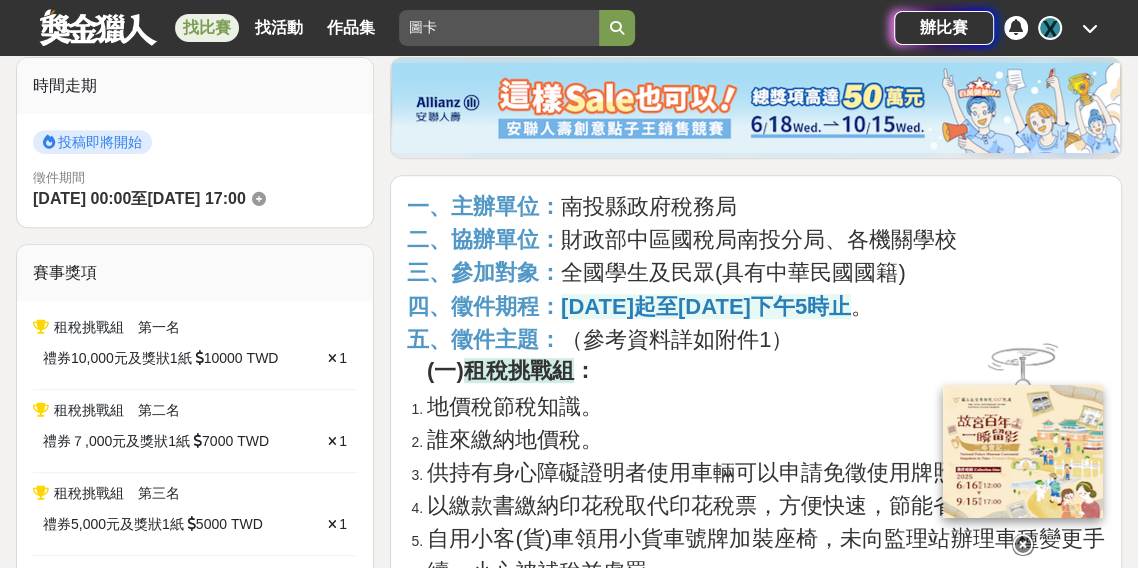 click at bounding box center [1023, 545] 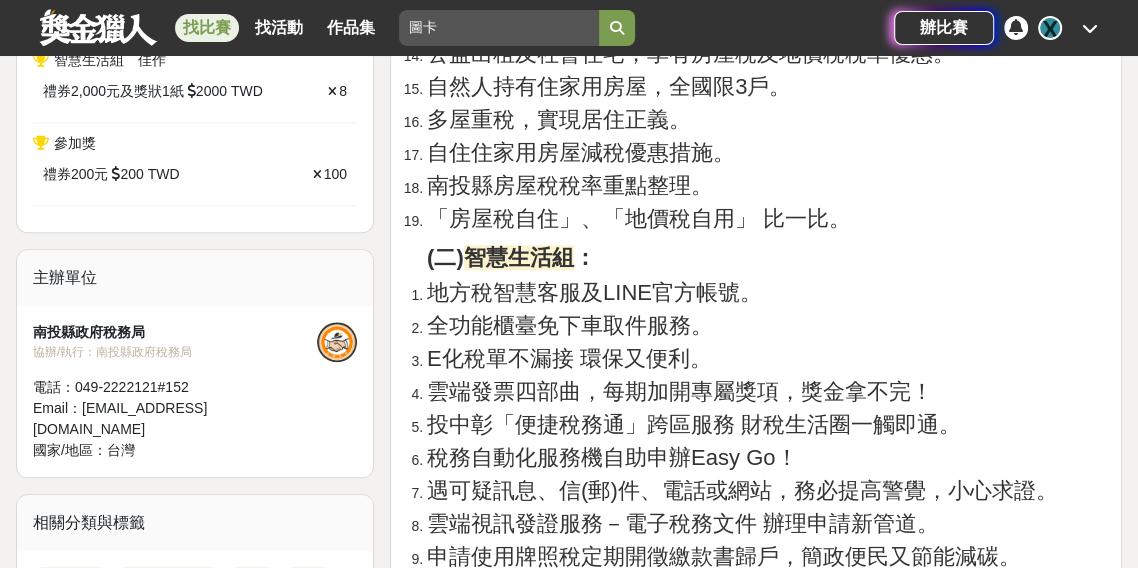 scroll, scrollTop: 1702, scrollLeft: 0, axis: vertical 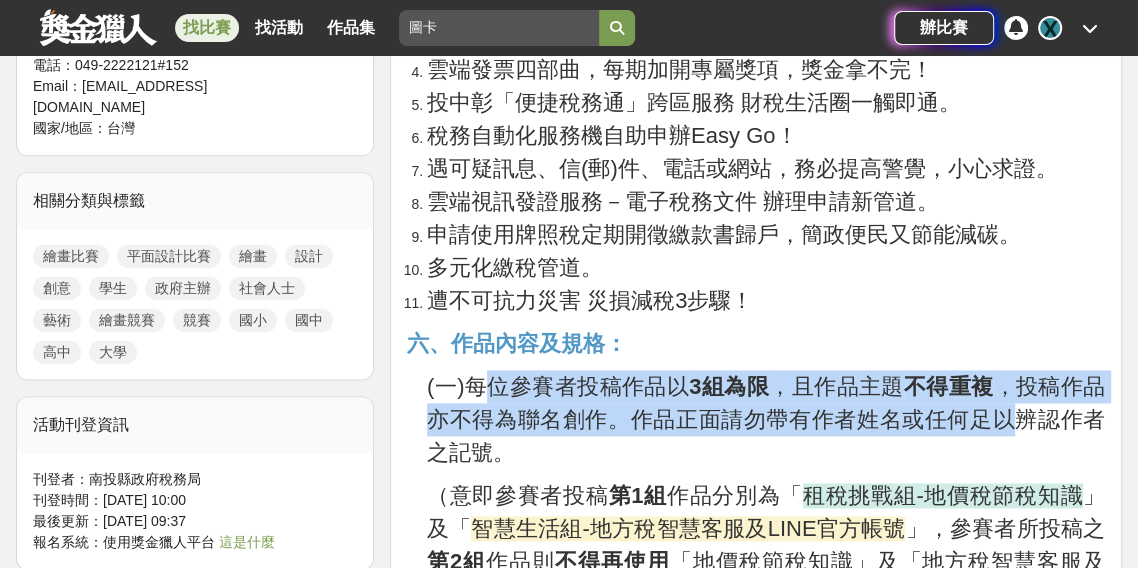drag, startPoint x: 479, startPoint y: 373, endPoint x: 1010, endPoint y: 419, distance: 532.9888 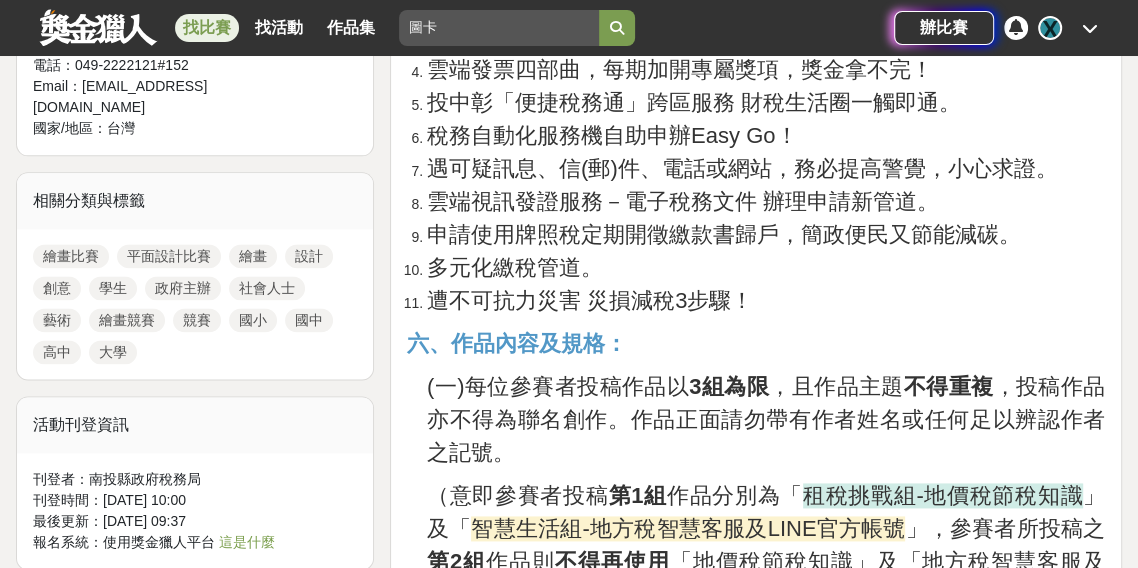 click on "(一)每位參賽者投稿作品以 3組為限 ，且作品主題 不得重複 ，投稿作品亦不得為聯名創作。作品正面請勿帶有作者姓名或任何足以辨認作者之記號。" at bounding box center [766, 419] 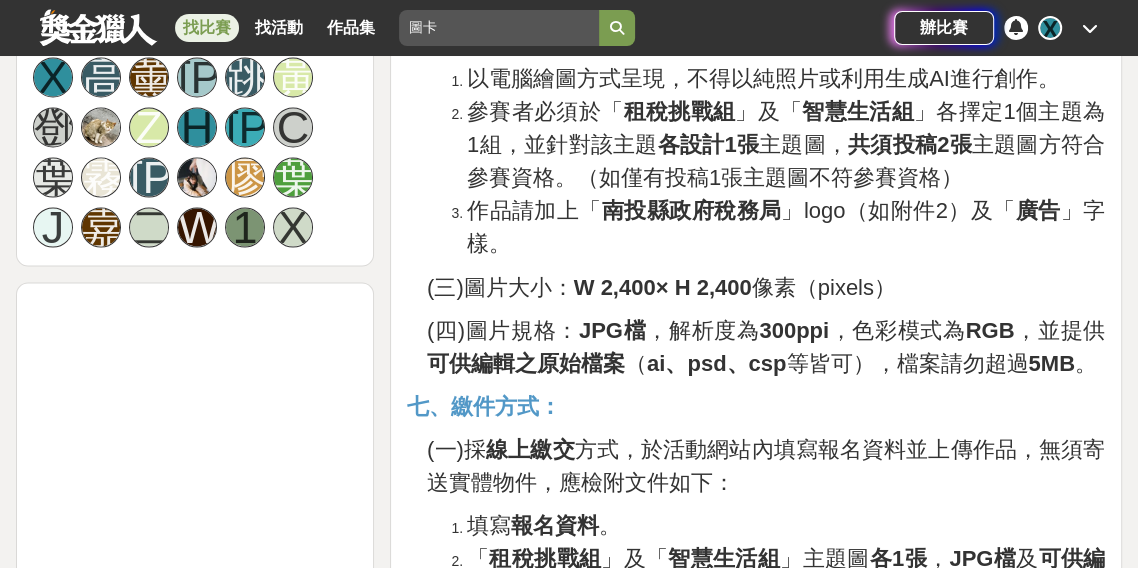 scroll, scrollTop: 2586, scrollLeft: 0, axis: vertical 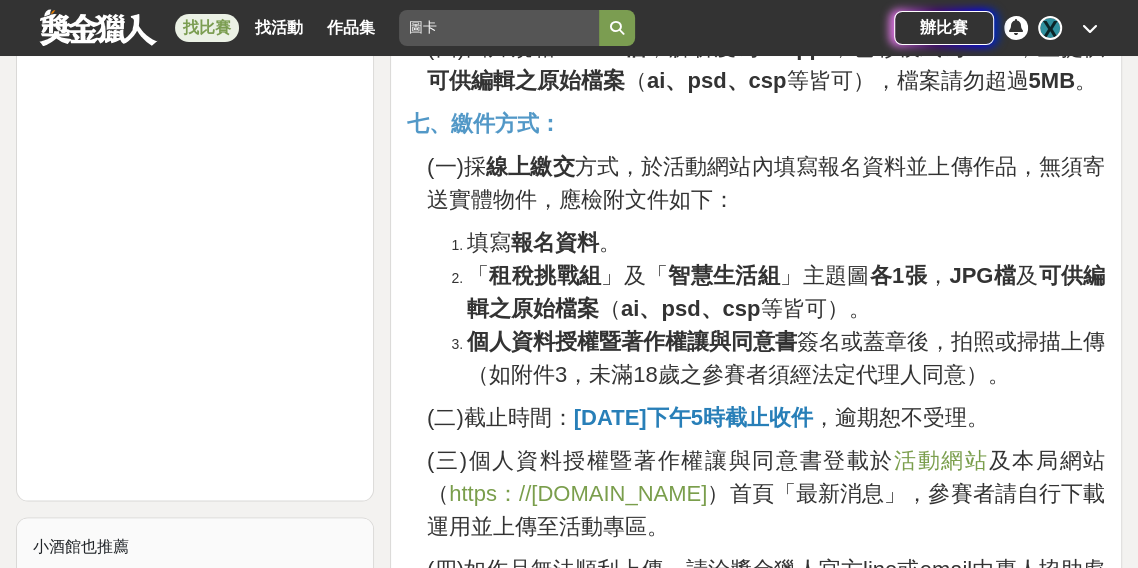 click on "活動網站" at bounding box center (941, 460) 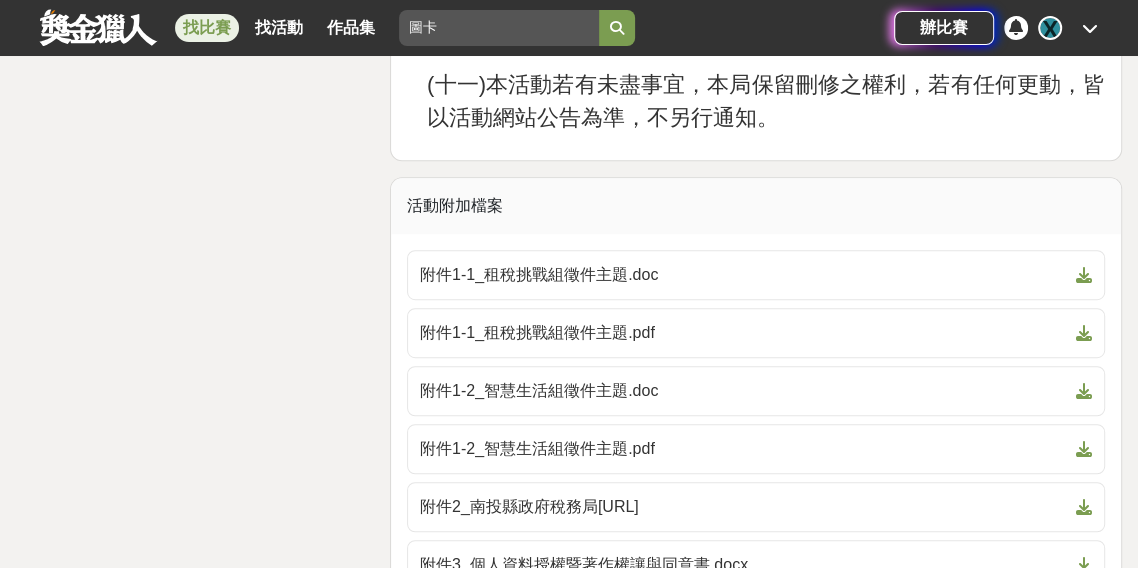scroll, scrollTop: 5873, scrollLeft: 0, axis: vertical 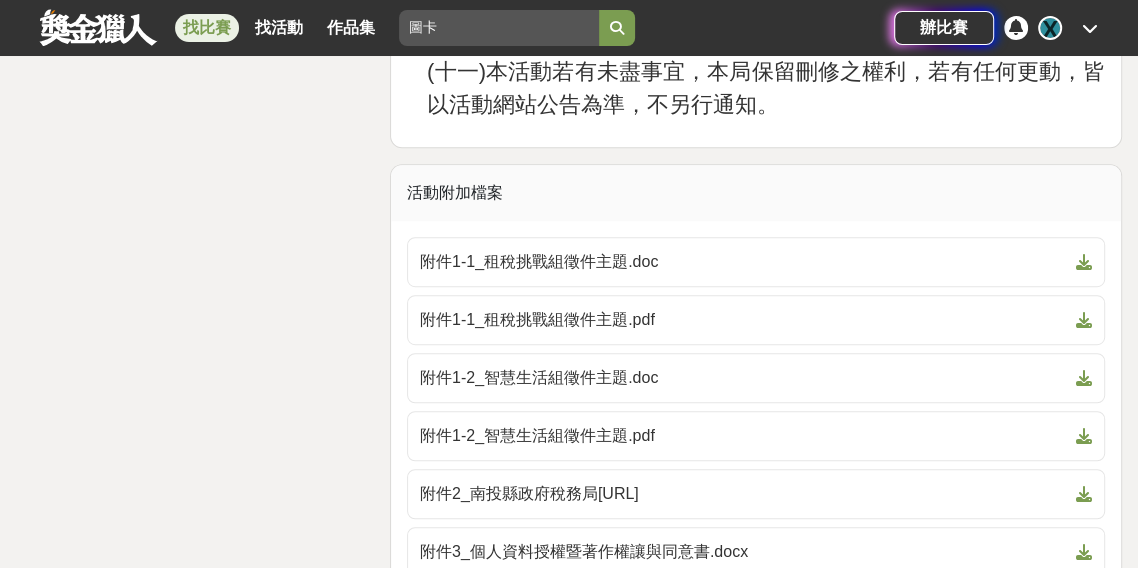 click on "附件1-1_租稅挑戰組徵件主題.doc" at bounding box center [756, 266] 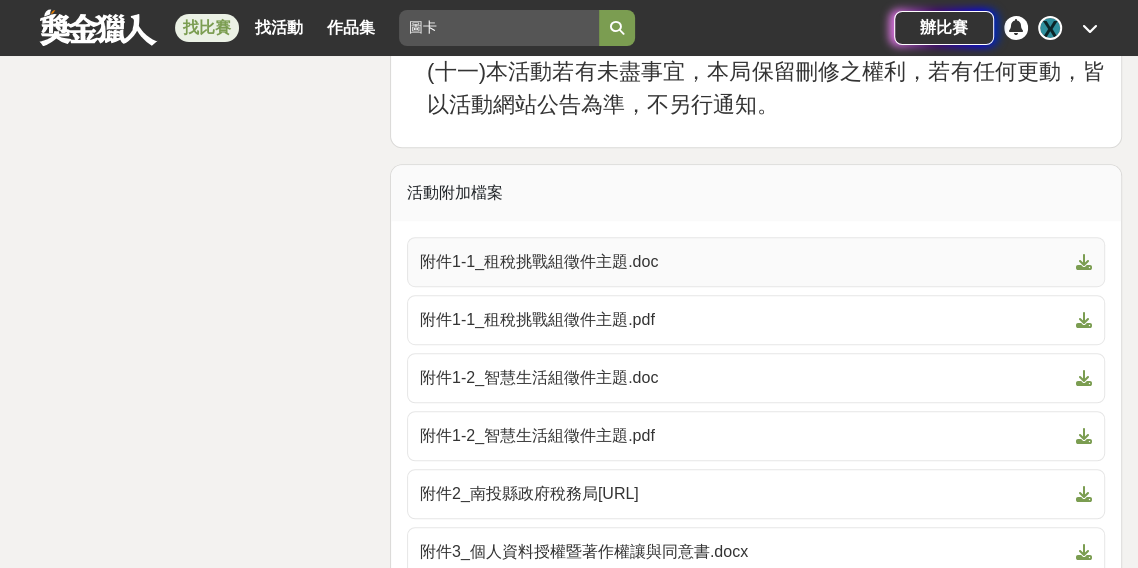 click on "附件1-1_租稅挑戰組徵件主題.doc" at bounding box center (756, 262) 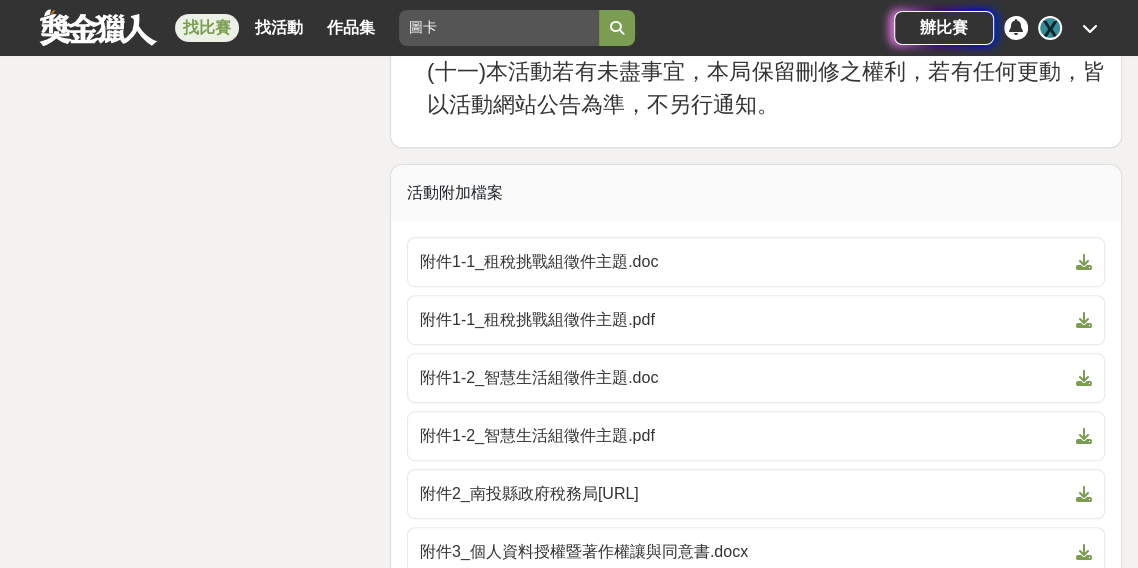 click on "(十一)本活動若有未盡事宜，本局保留刪修之權利，若有任何更動，皆以活動網站公告為準，不另行通知。" at bounding box center [766, 88] 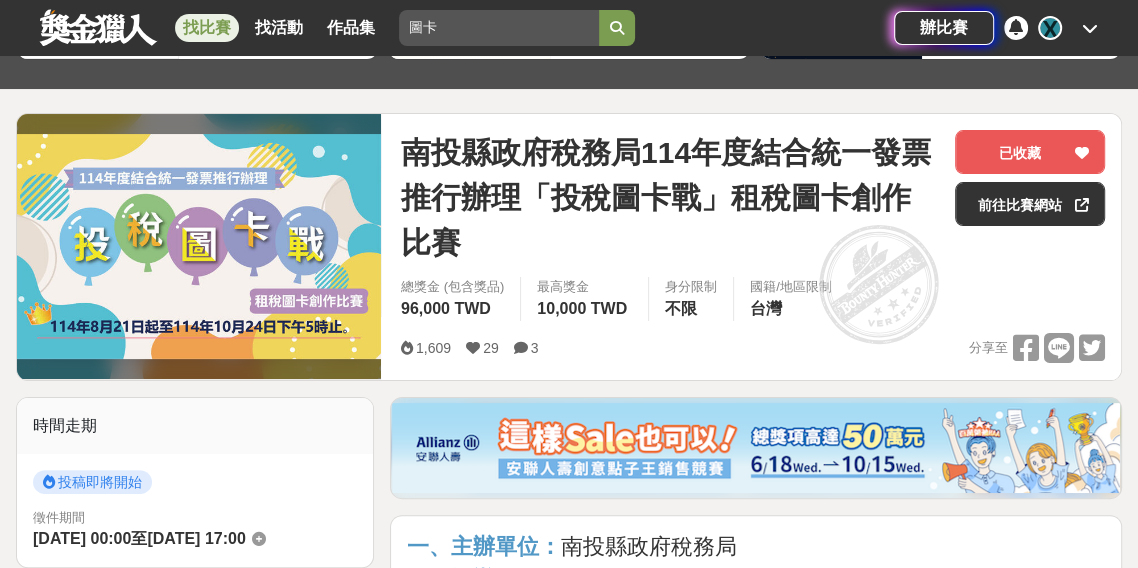 scroll, scrollTop: 0, scrollLeft: 0, axis: both 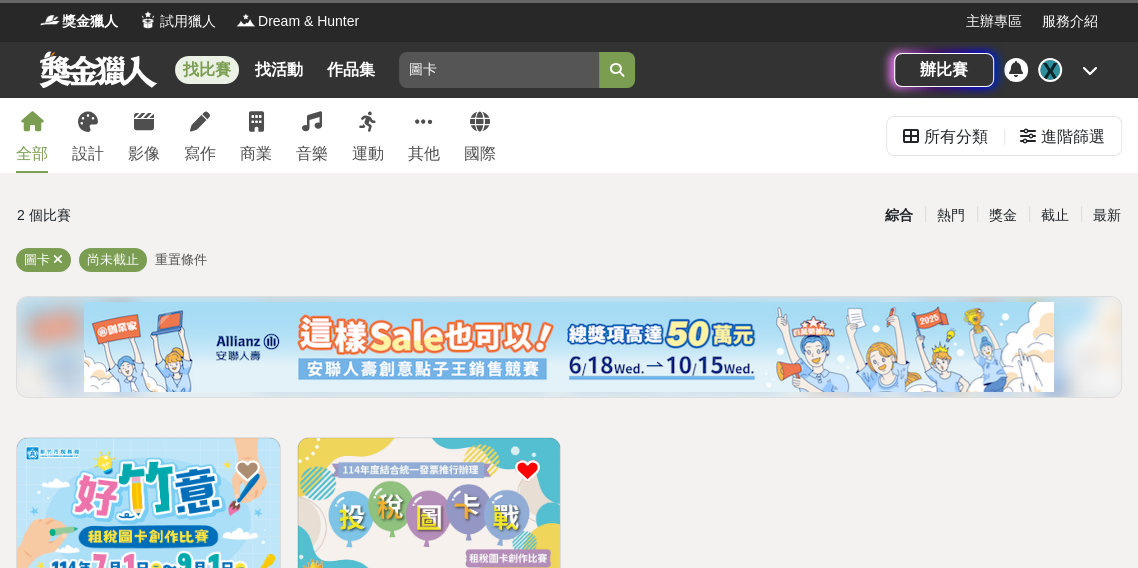 click on "圖卡" at bounding box center [499, 70] 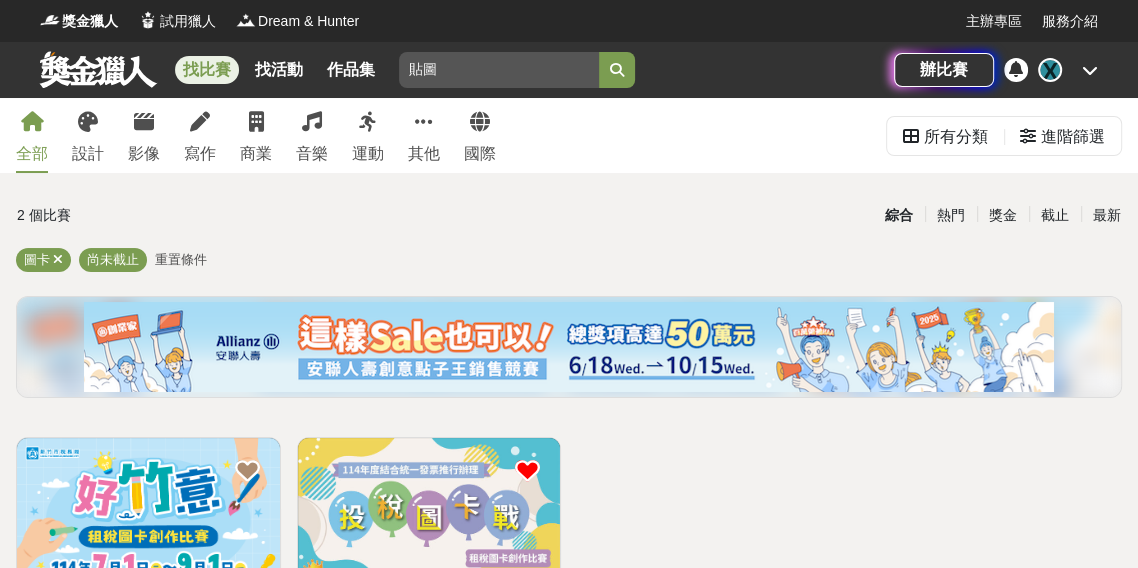 type on "貼圖" 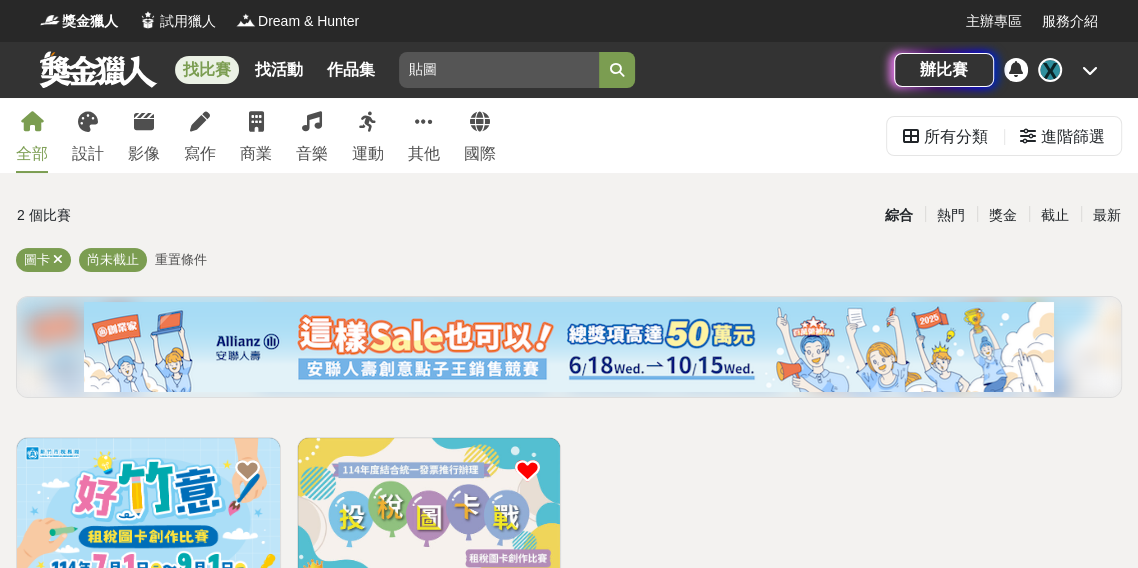 click at bounding box center (617, 70) 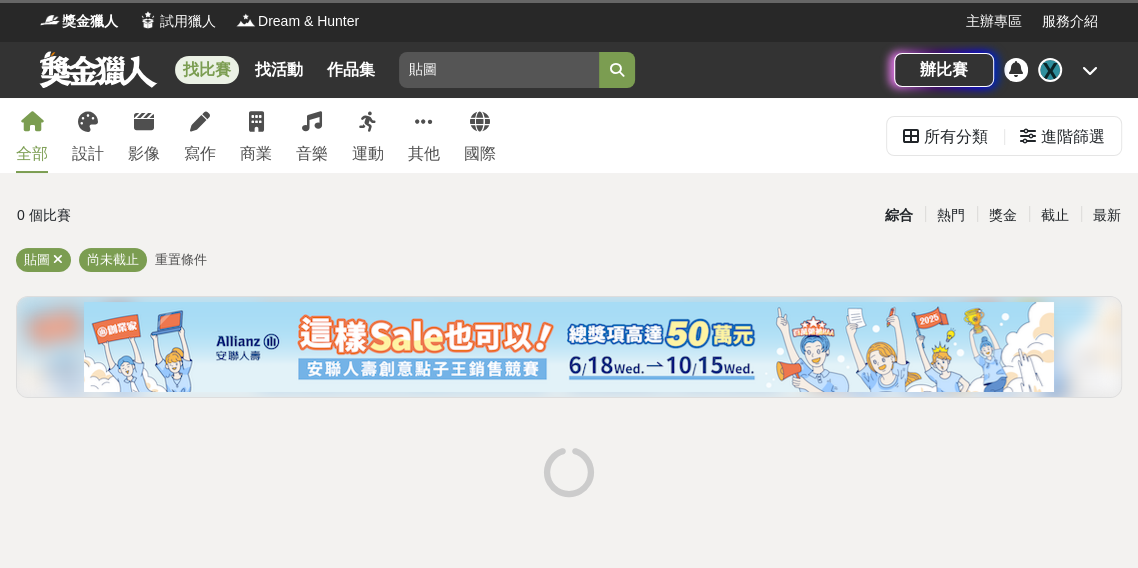 click at bounding box center [617, 70] 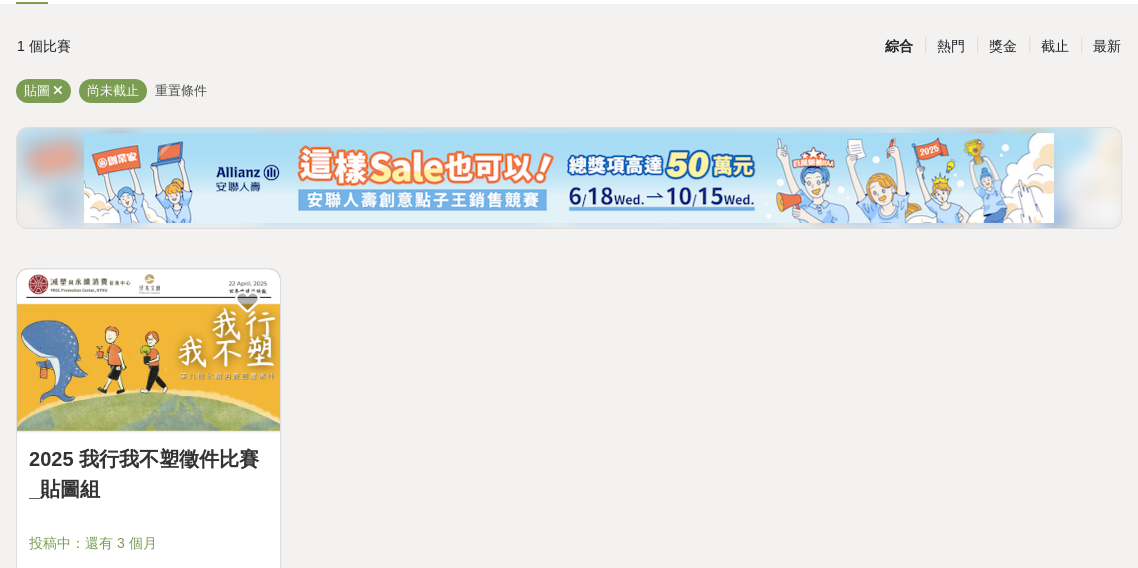 scroll, scrollTop: 0, scrollLeft: 0, axis: both 